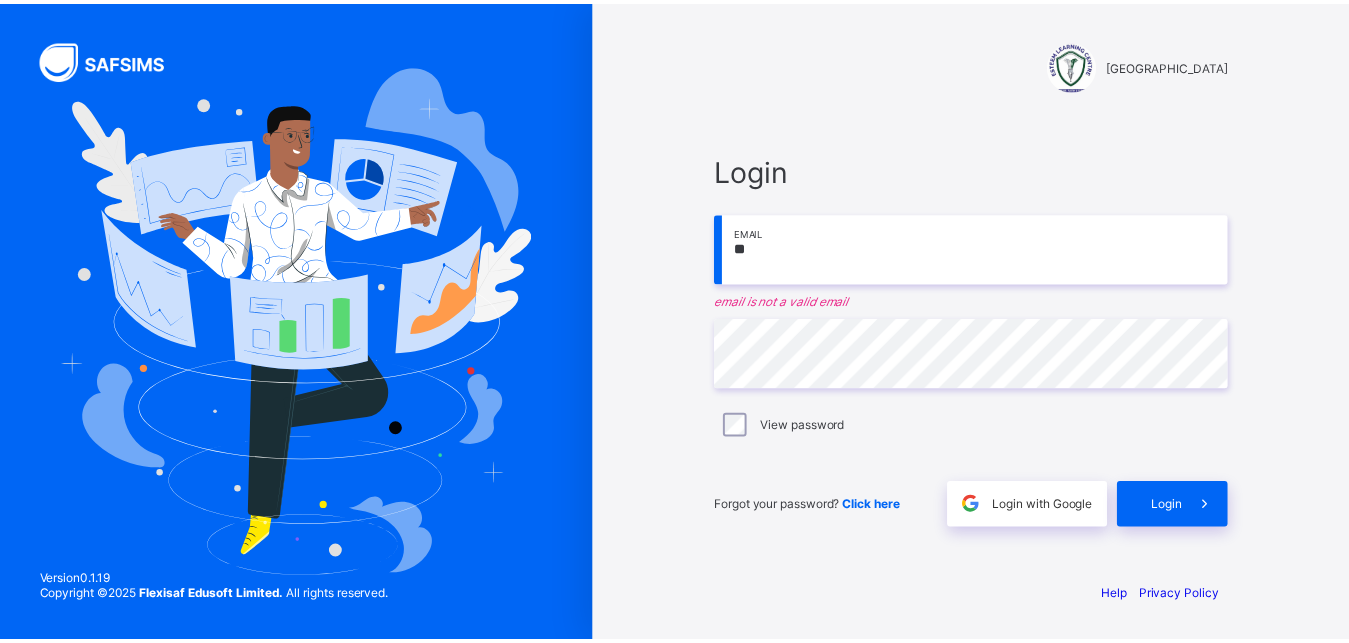 scroll, scrollTop: 0, scrollLeft: 0, axis: both 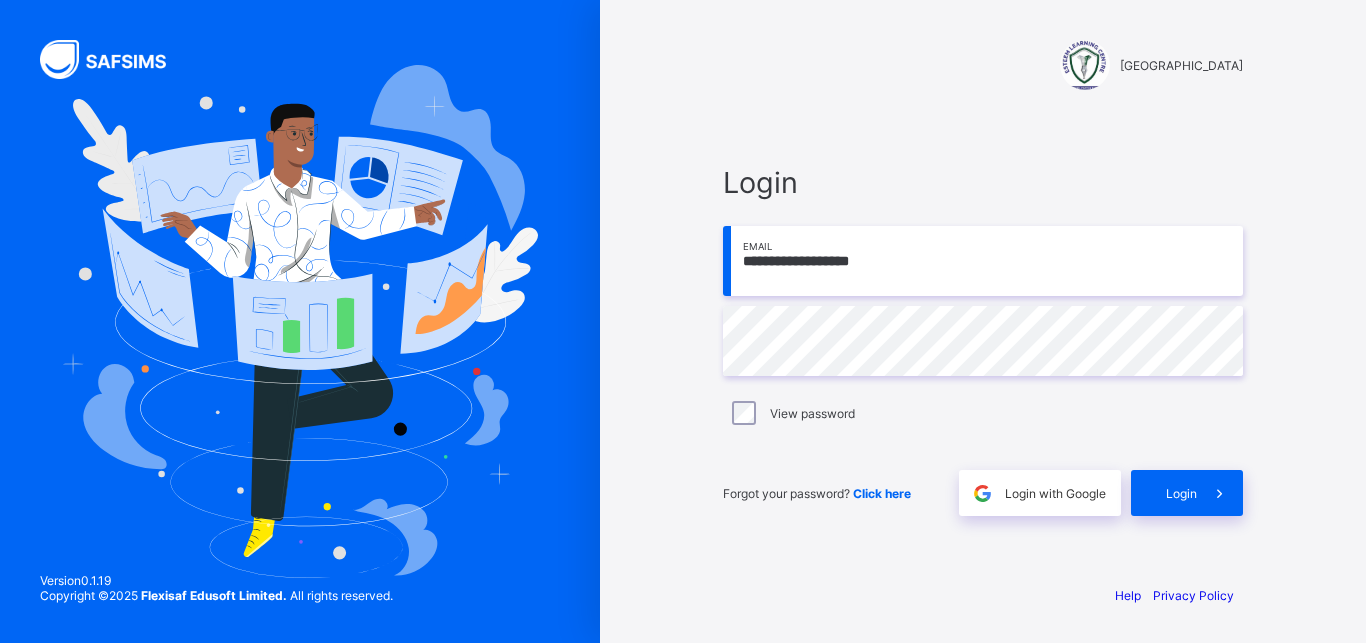 type on "**********" 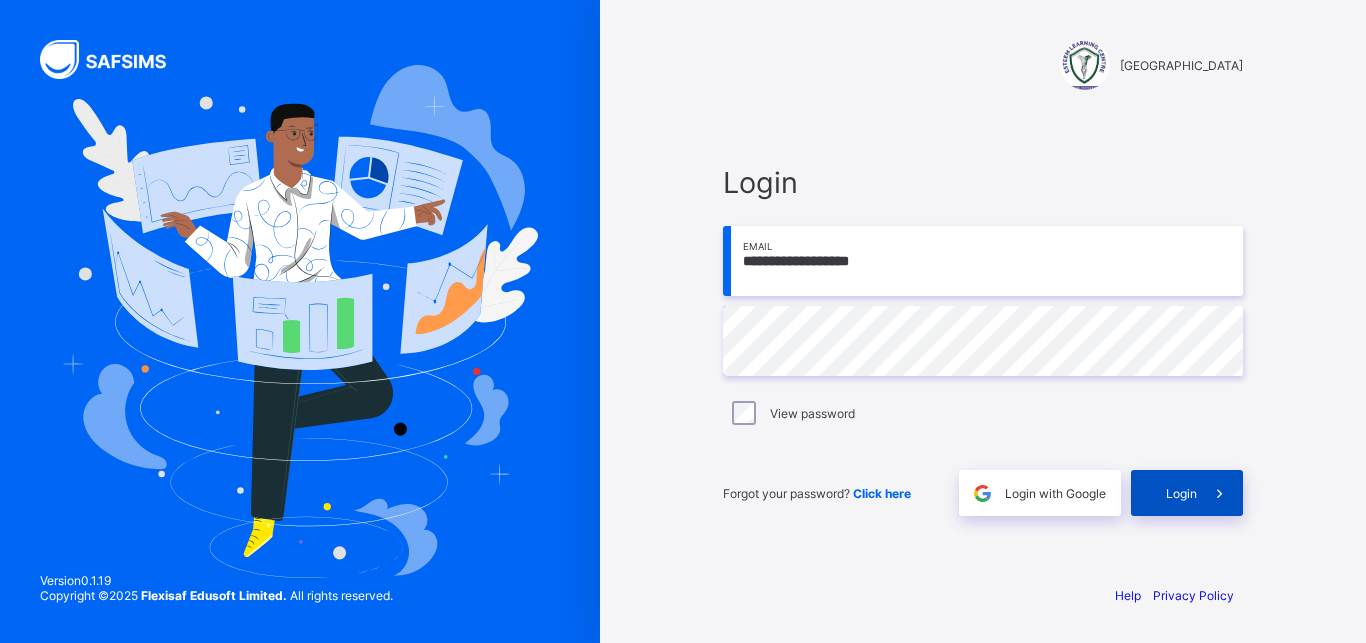 click on "Login" at bounding box center (1181, 493) 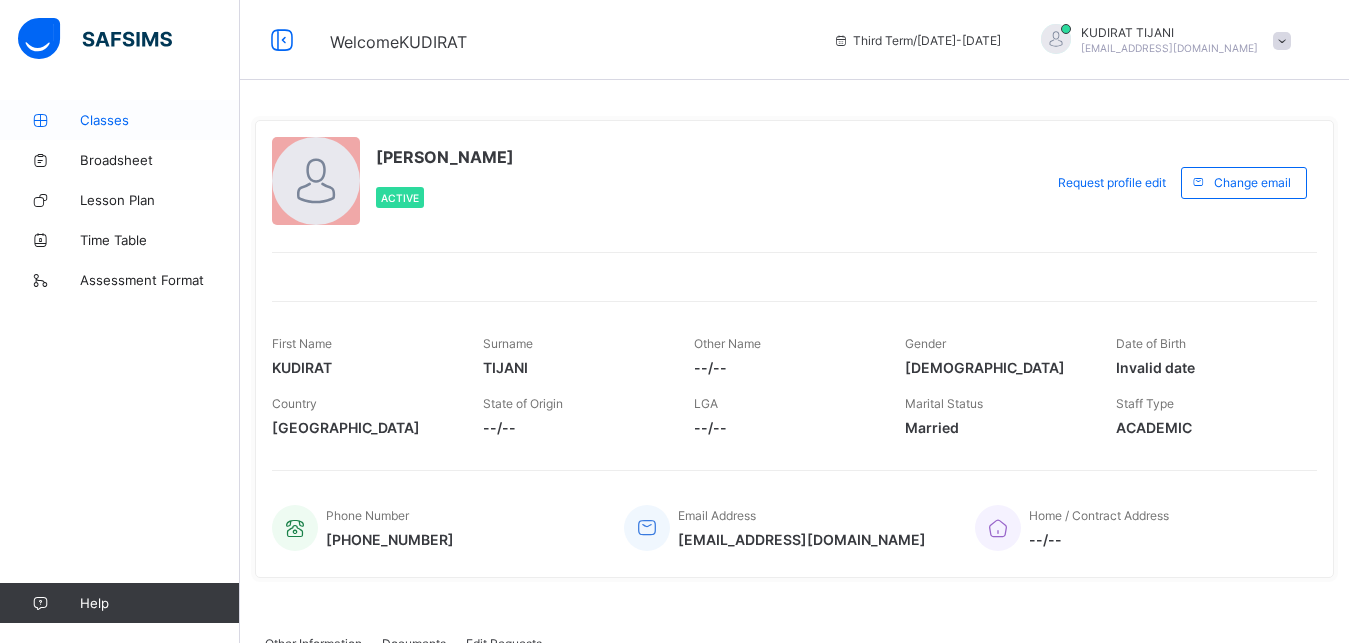 click on "Classes" at bounding box center (160, 120) 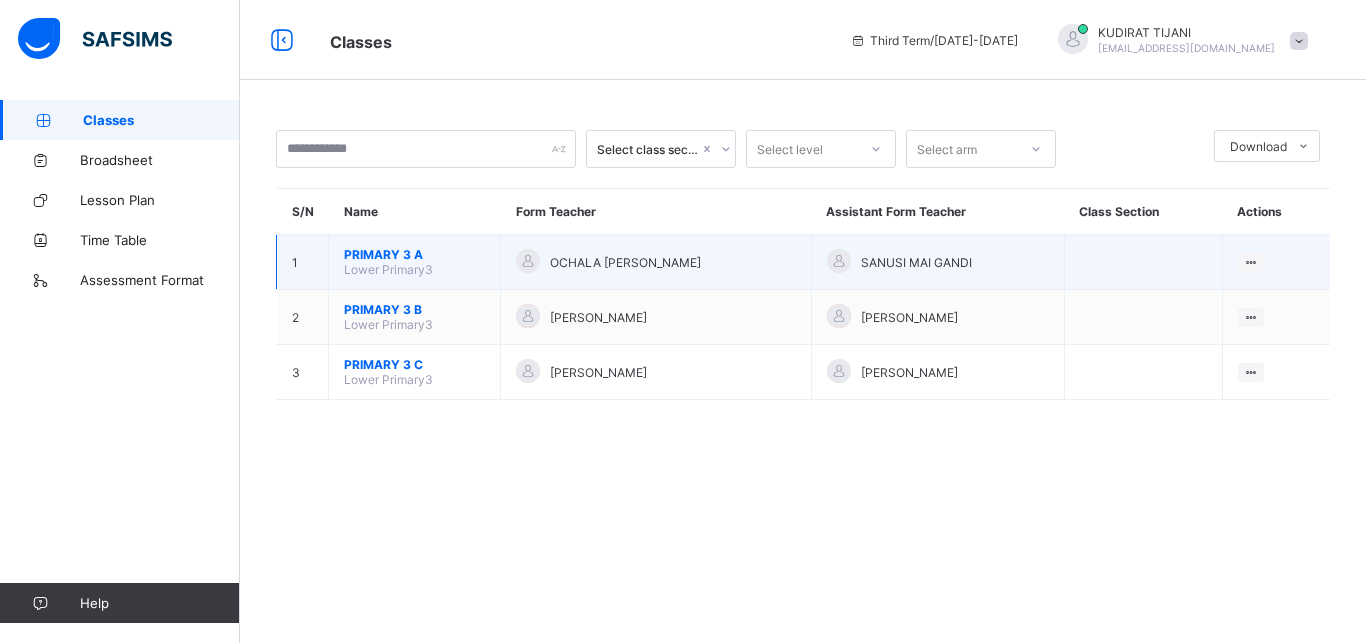 click on "OCHALA [PERSON_NAME]" at bounding box center (625, 262) 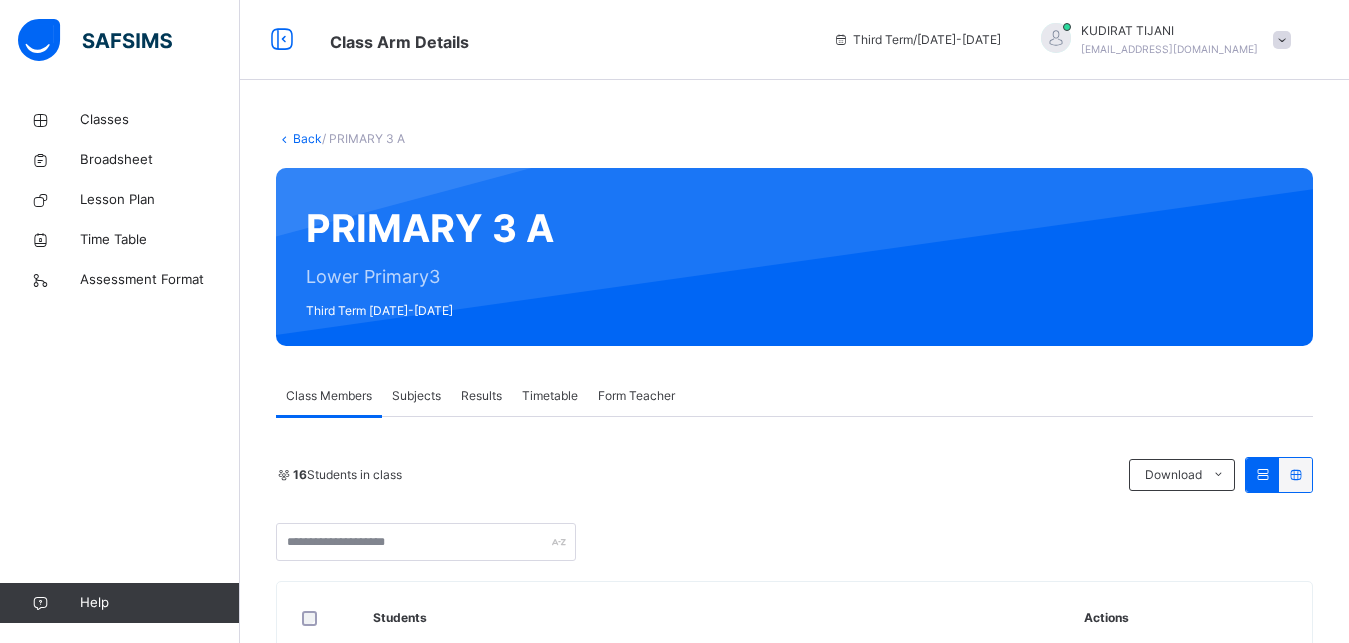 click on "Class Members" at bounding box center [329, 396] 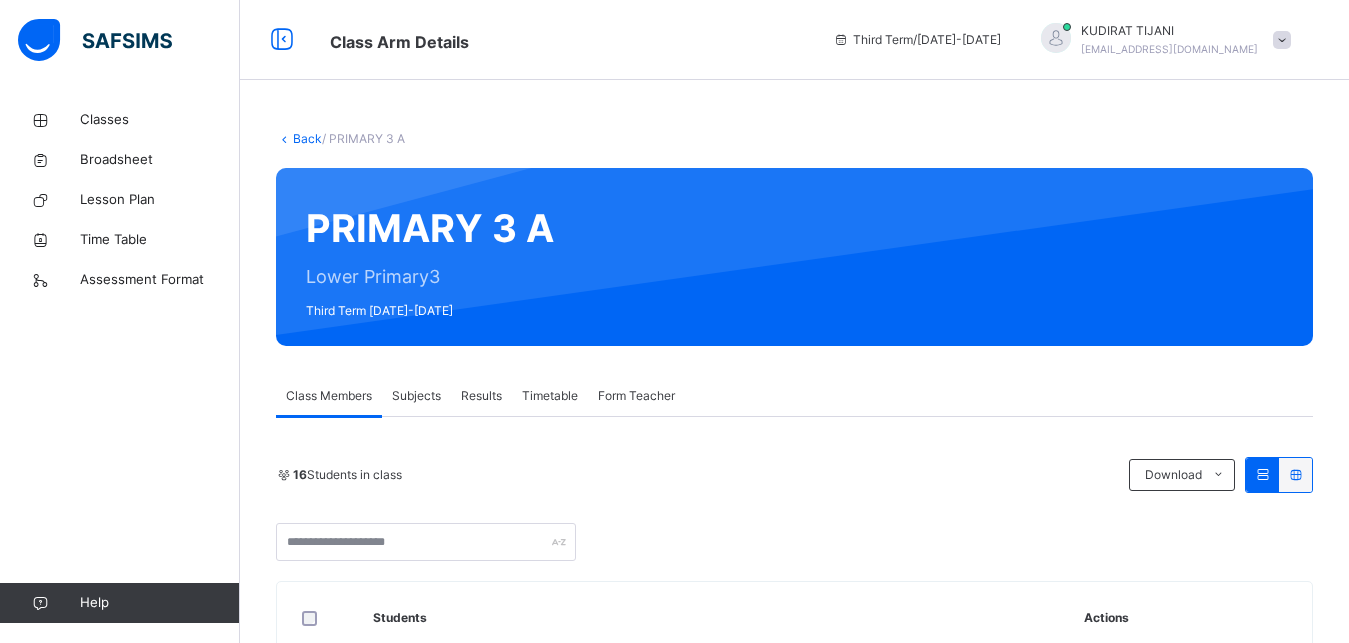 click on "Subjects" at bounding box center (416, 396) 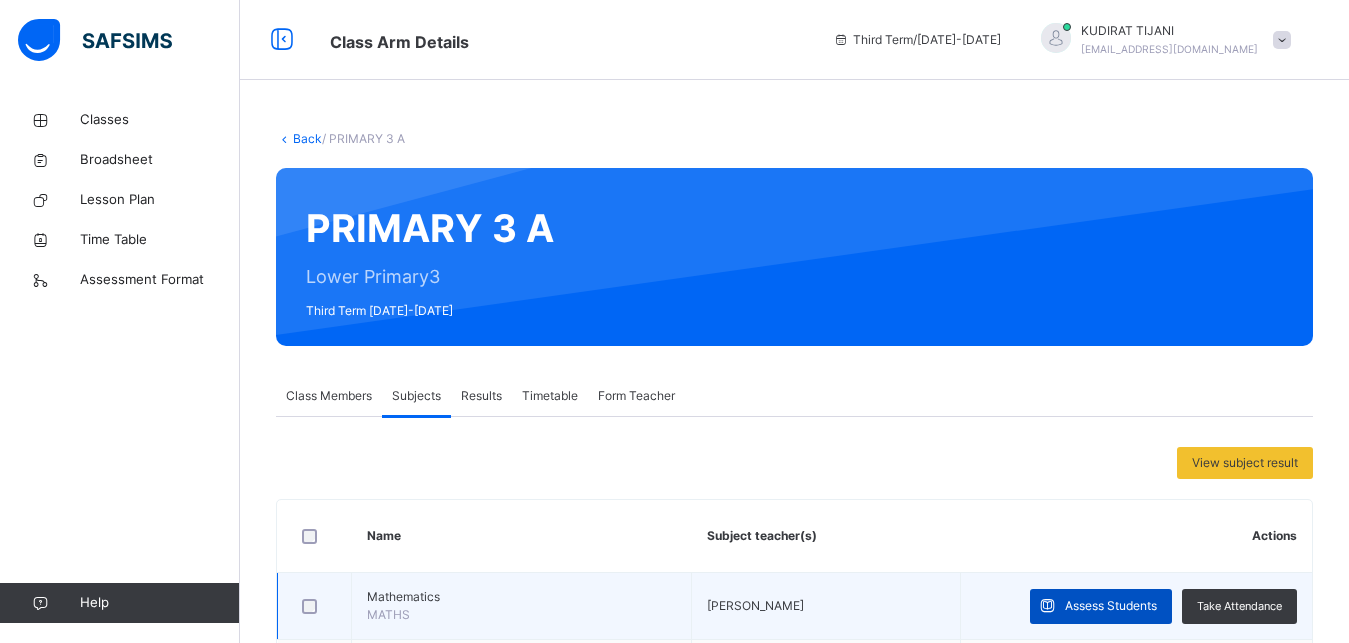 click at bounding box center [1047, 606] 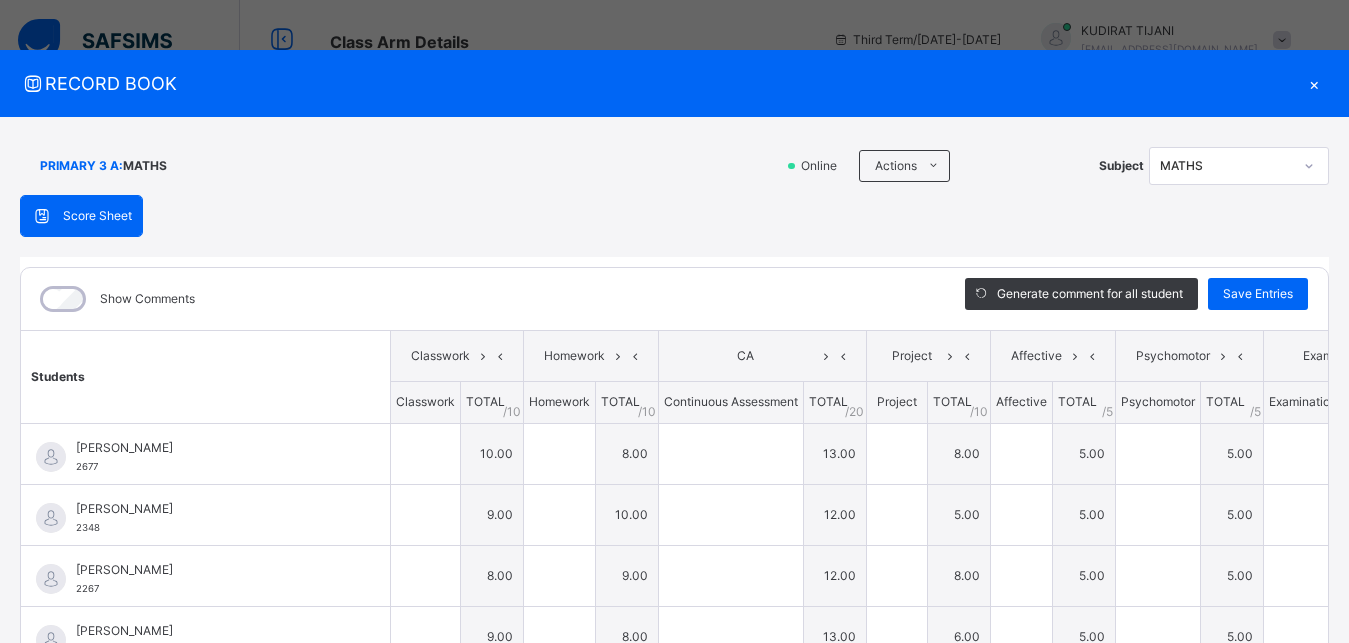 type on "**" 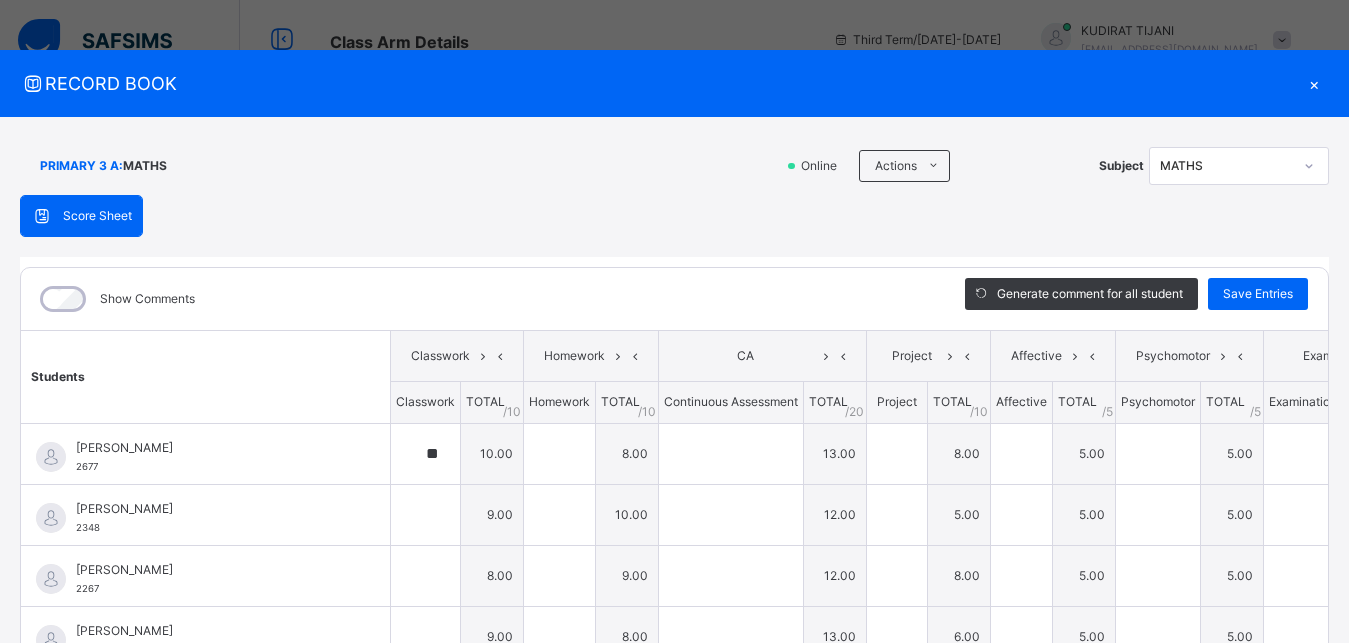 type on "*" 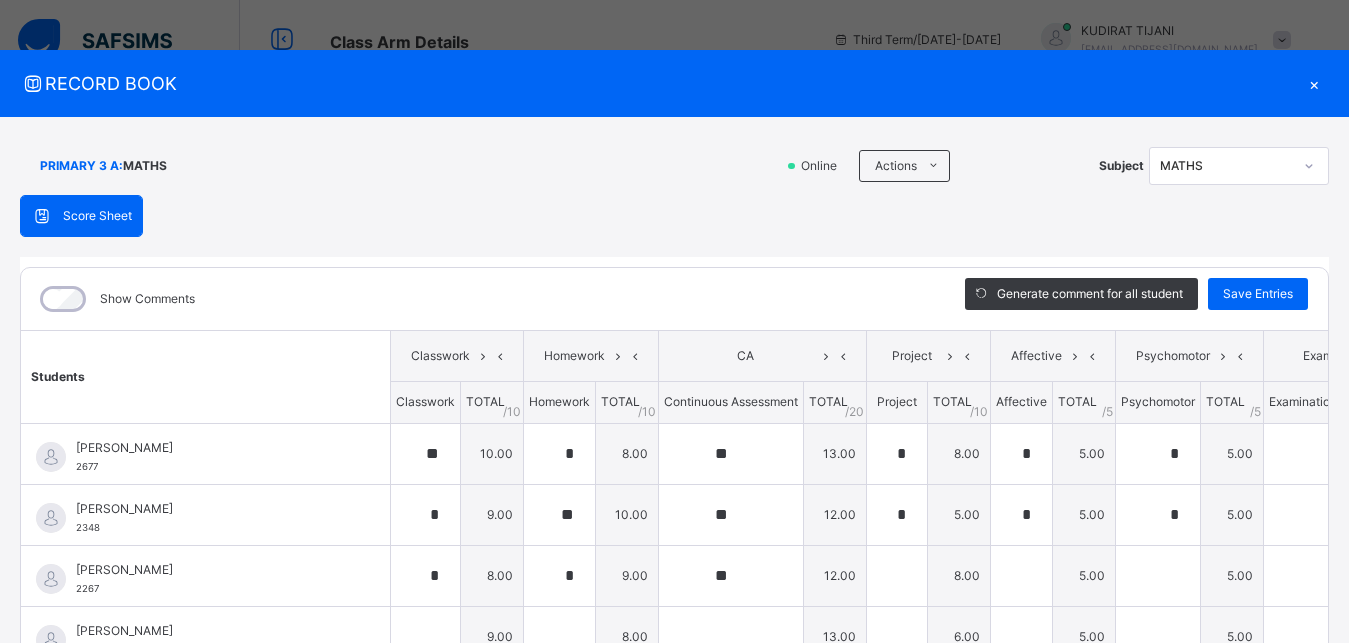 type on "*" 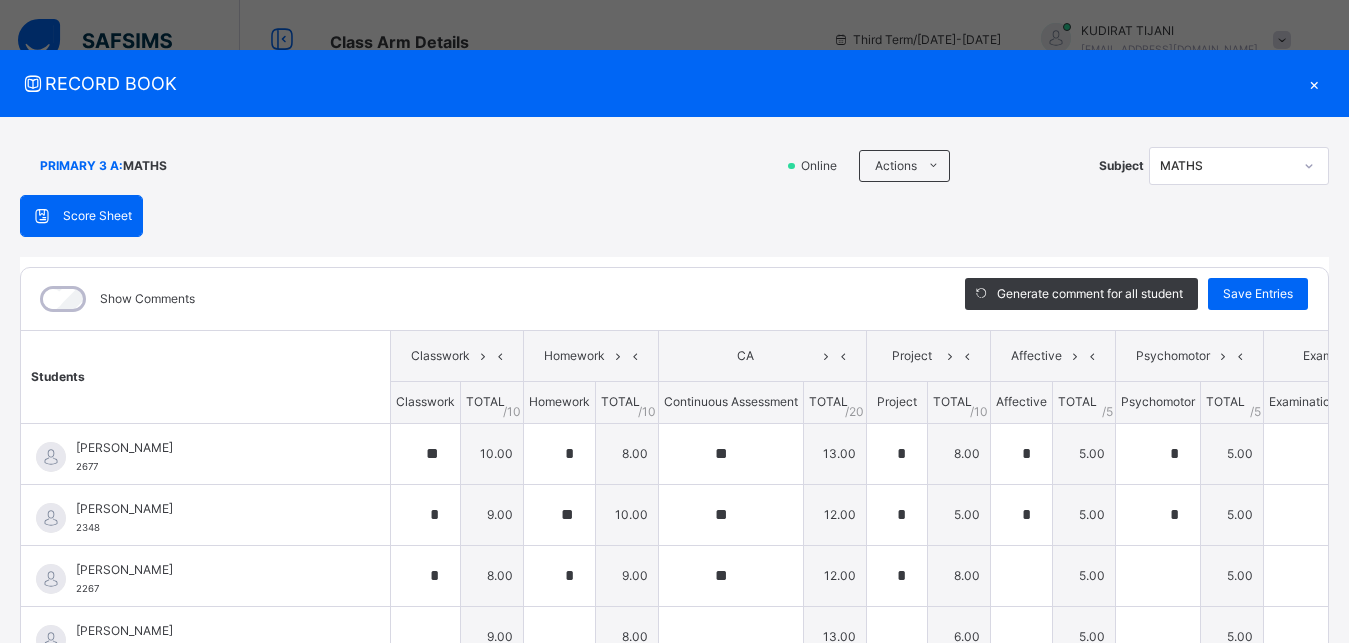 type on "*" 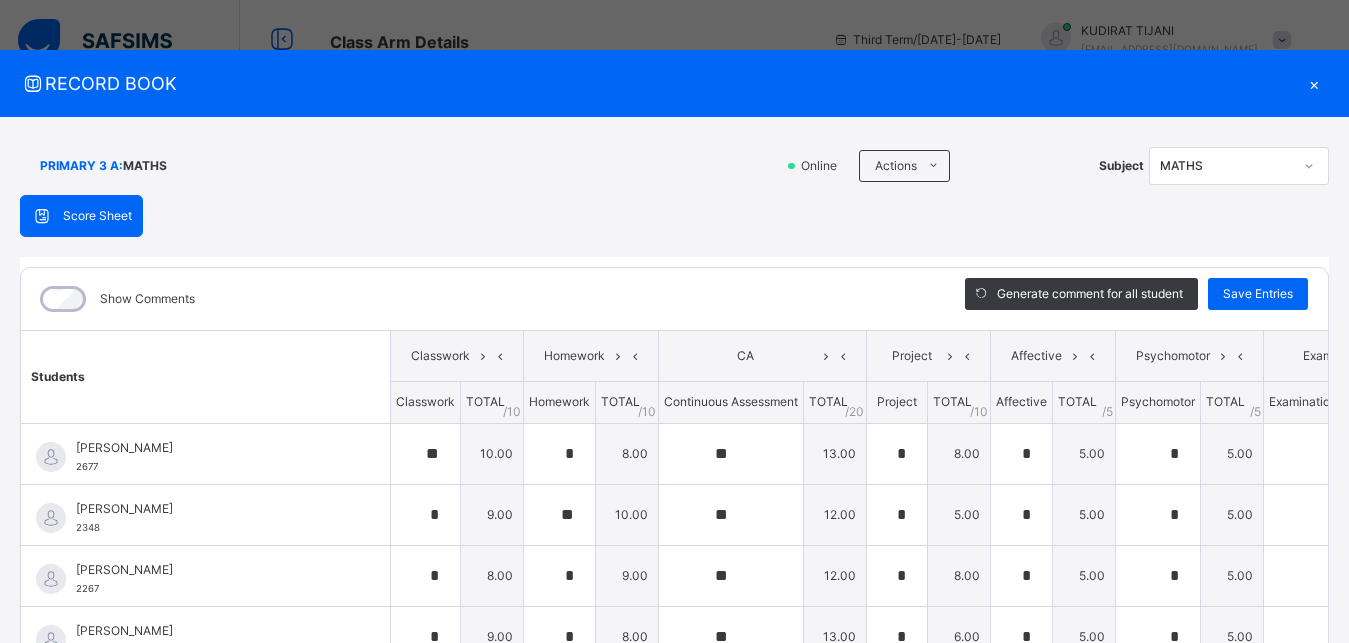 type on "**" 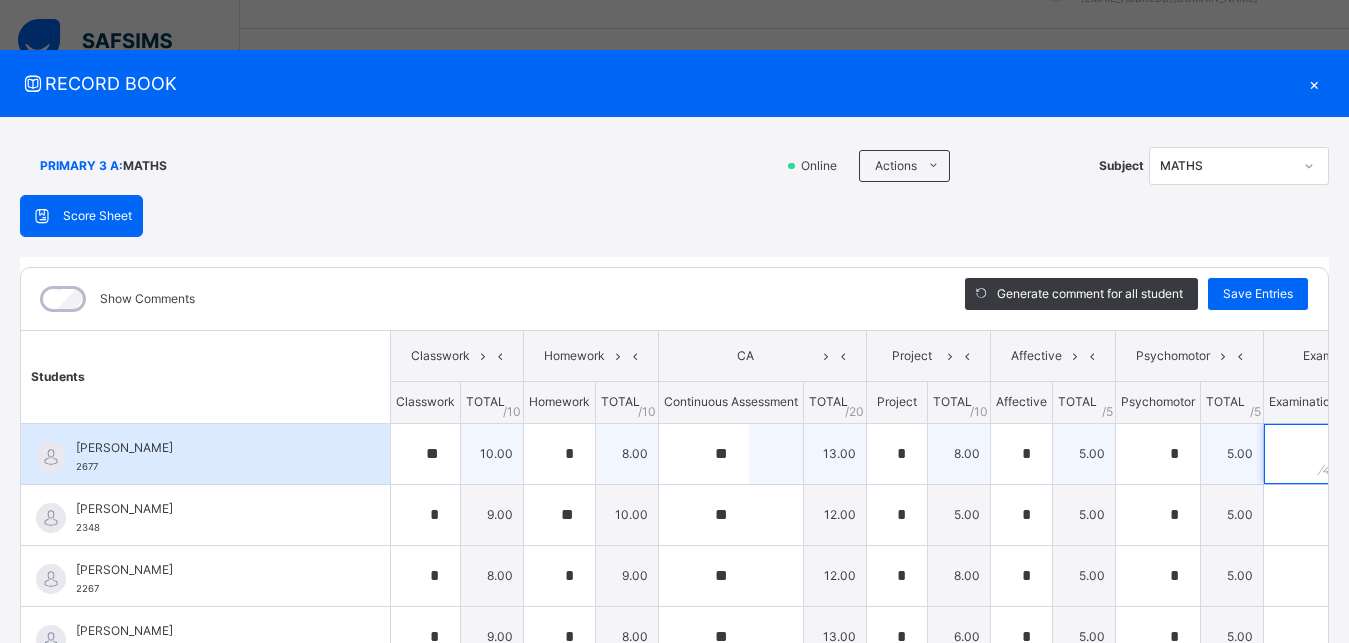click at bounding box center [1303, 454] 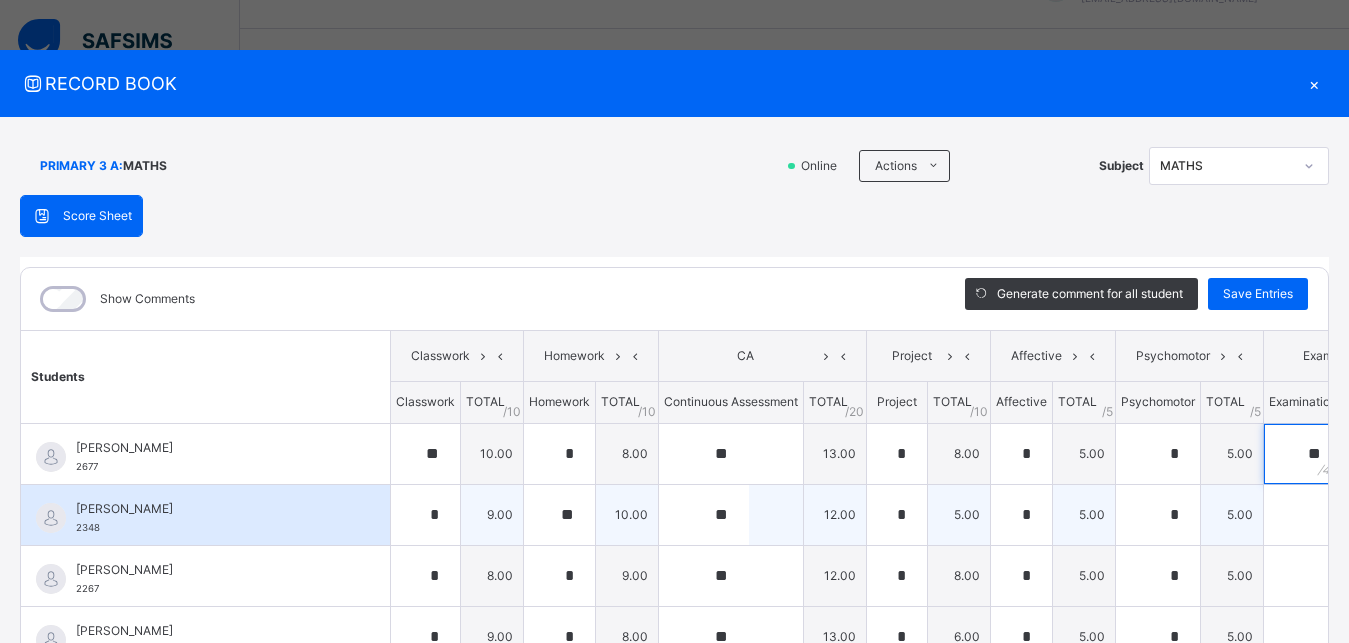 type on "**" 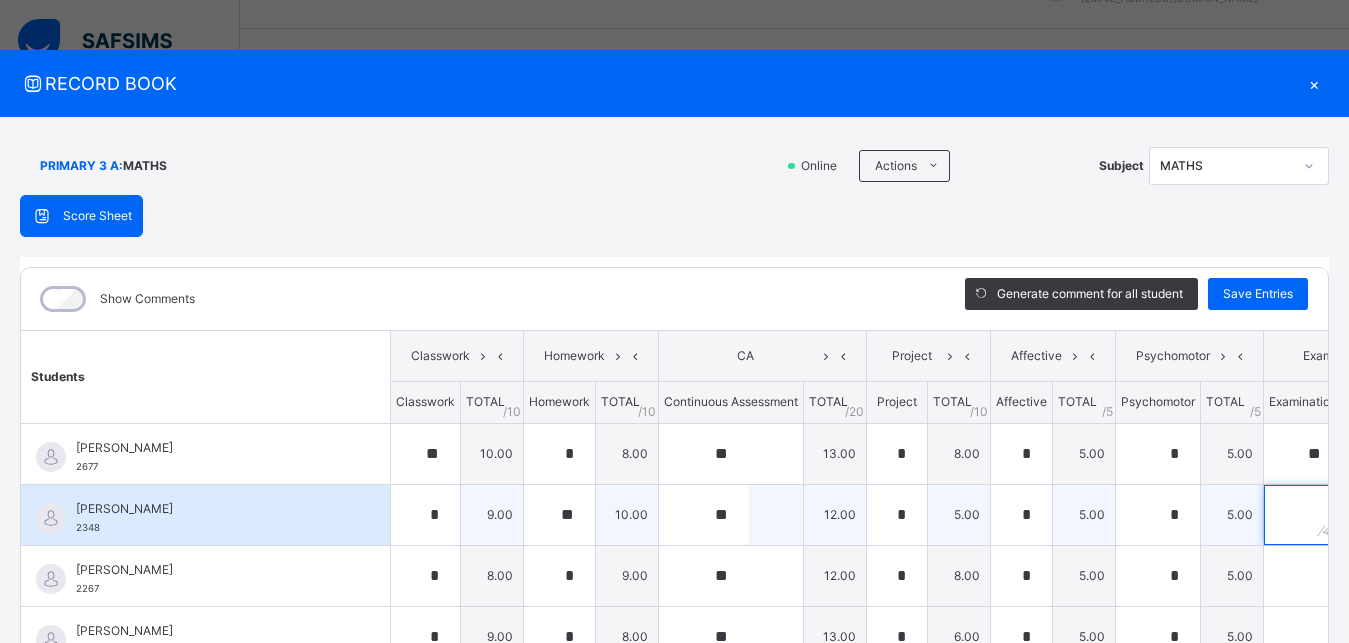 click at bounding box center [1303, 515] 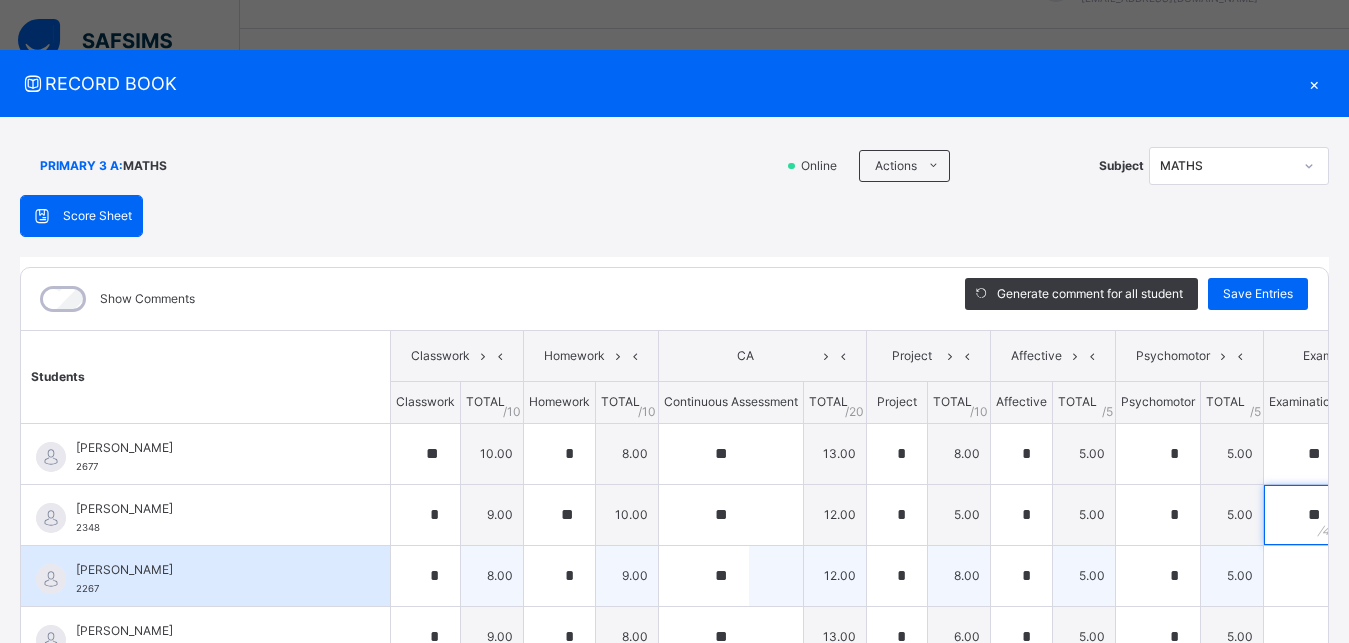 type on "**" 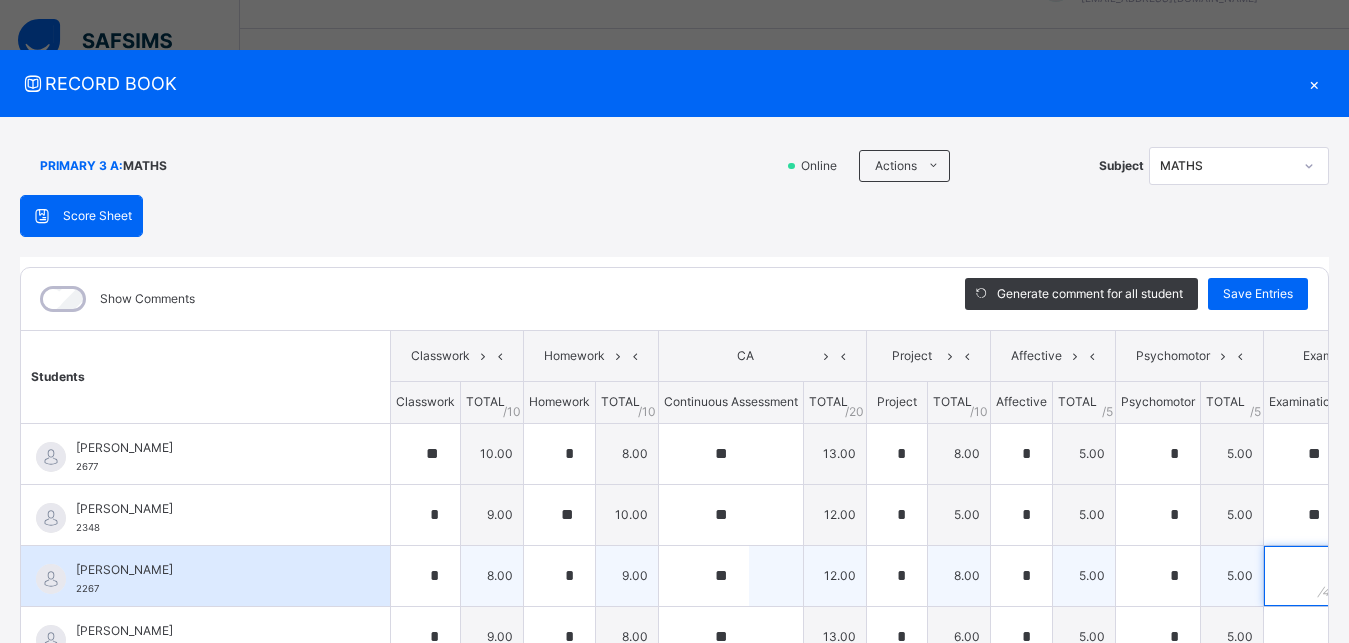 click at bounding box center [1303, 576] 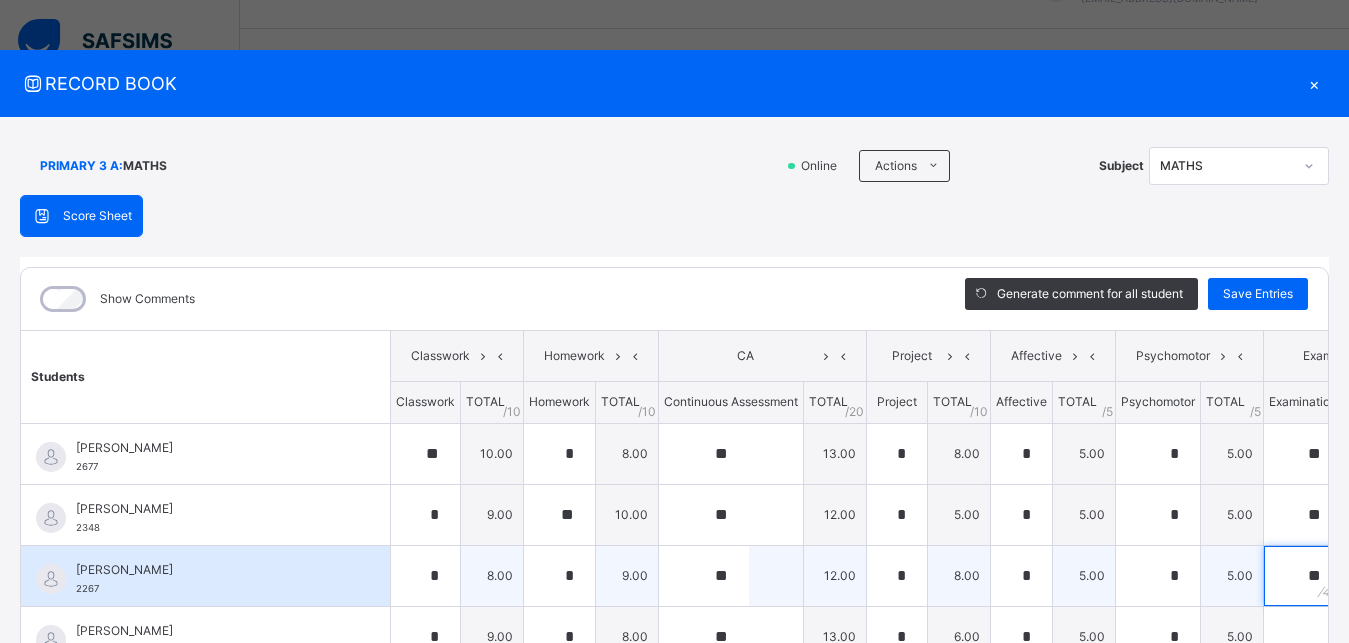 type on "**" 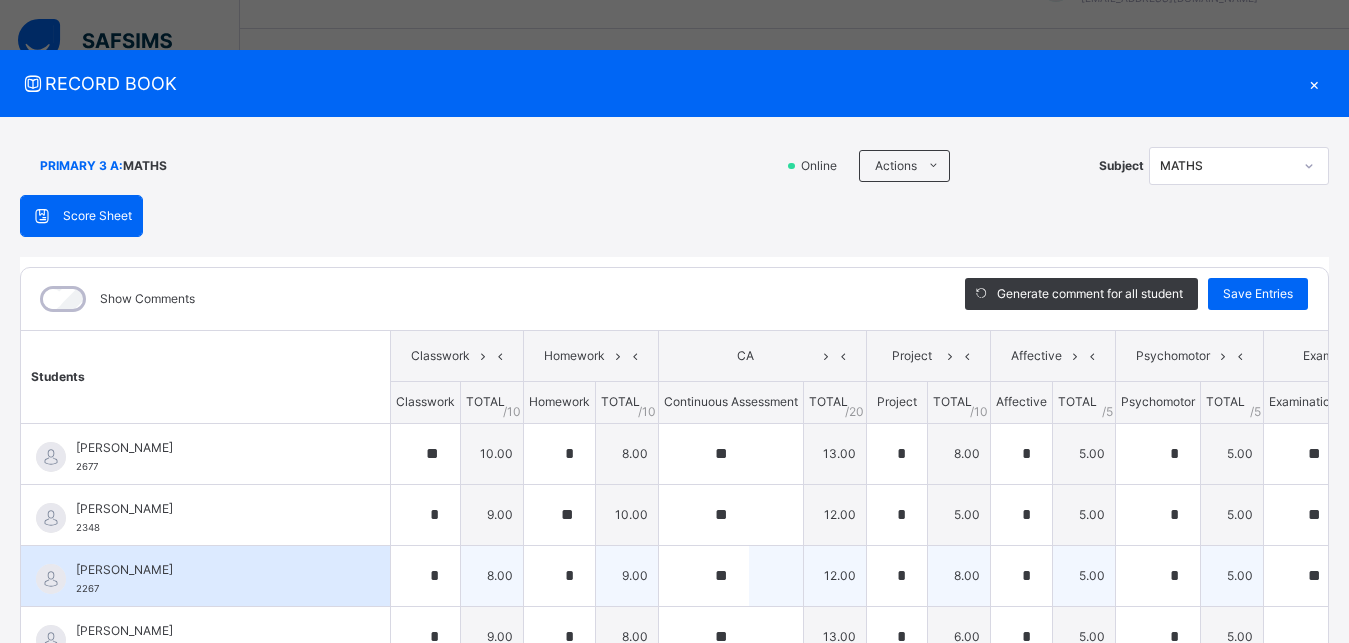 click on "[PERSON_NAME] 2267" at bounding box center [205, 576] 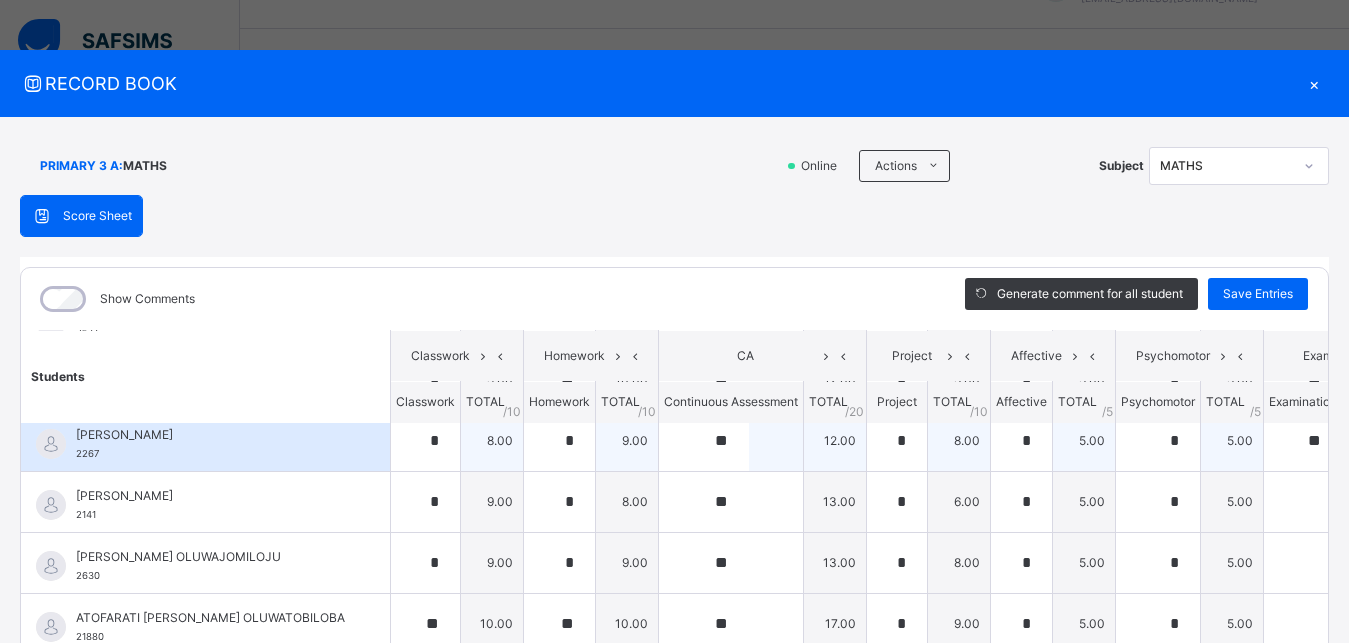 scroll, scrollTop: 90, scrollLeft: 0, axis: vertical 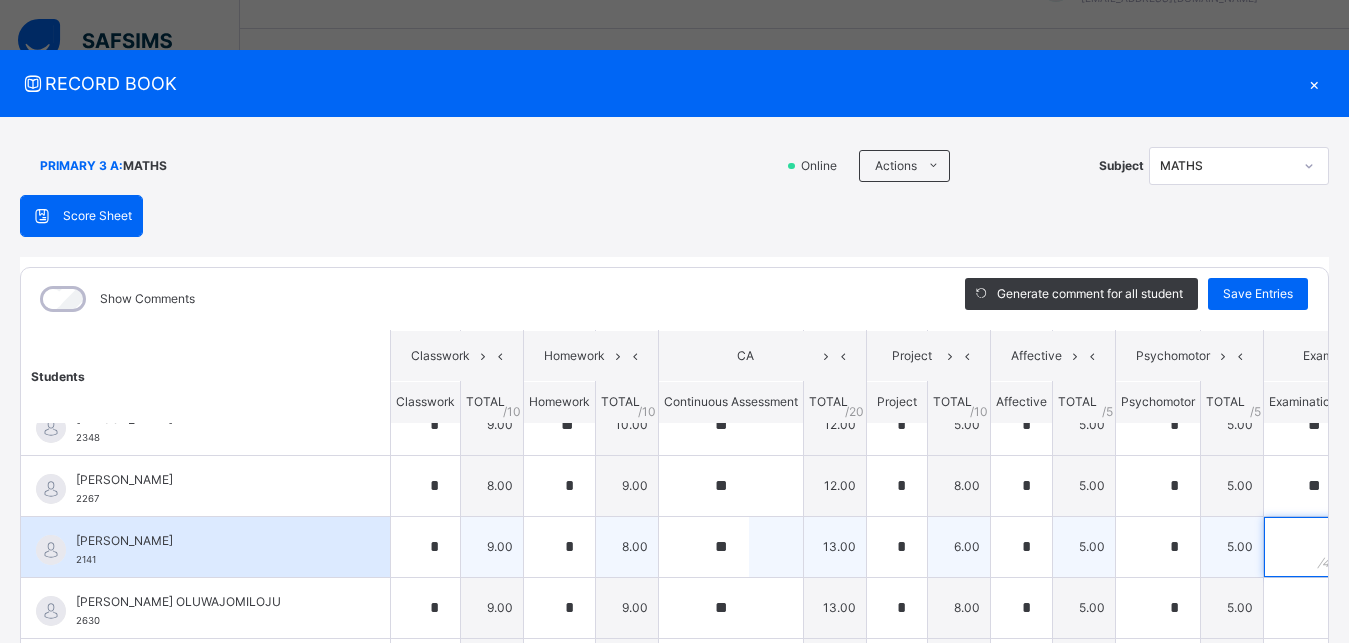 click at bounding box center (1303, 547) 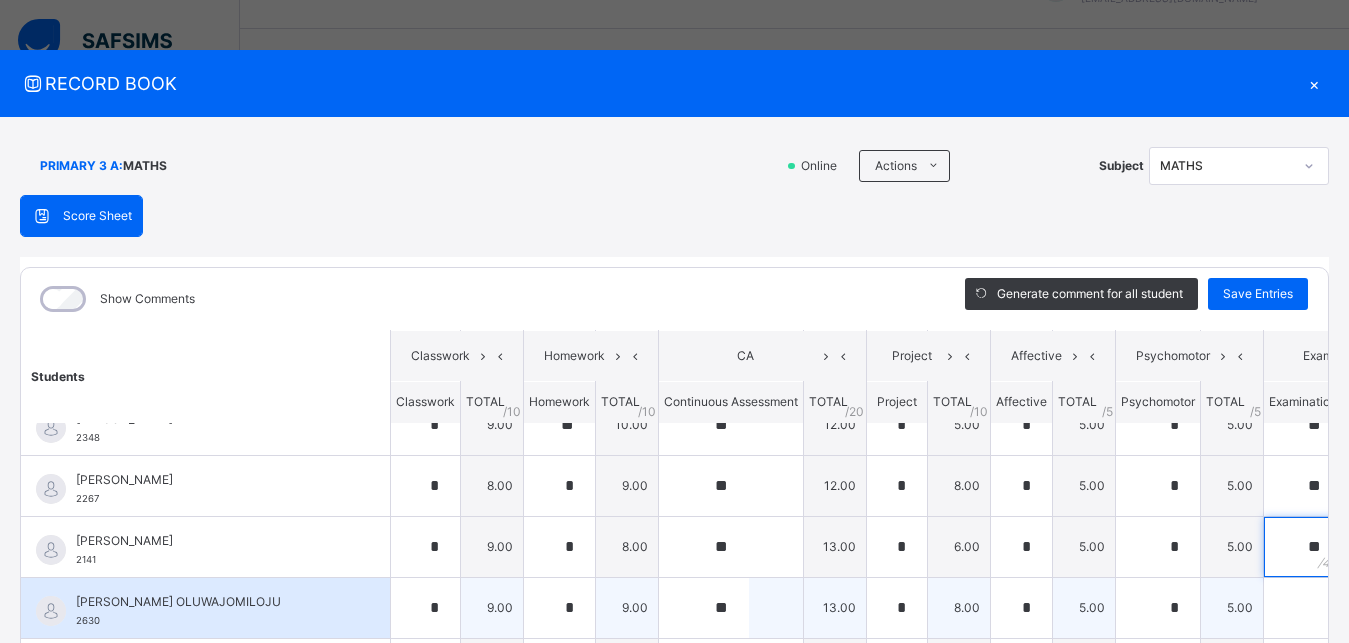 type on "**" 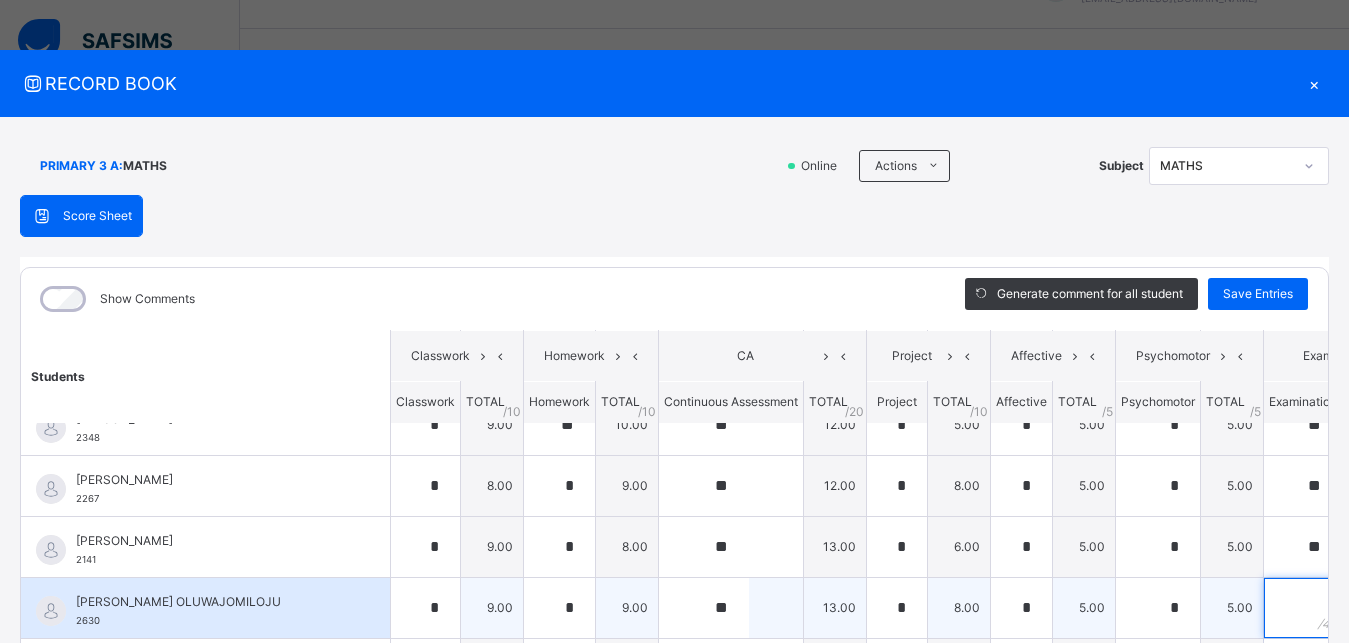 click at bounding box center (1303, 608) 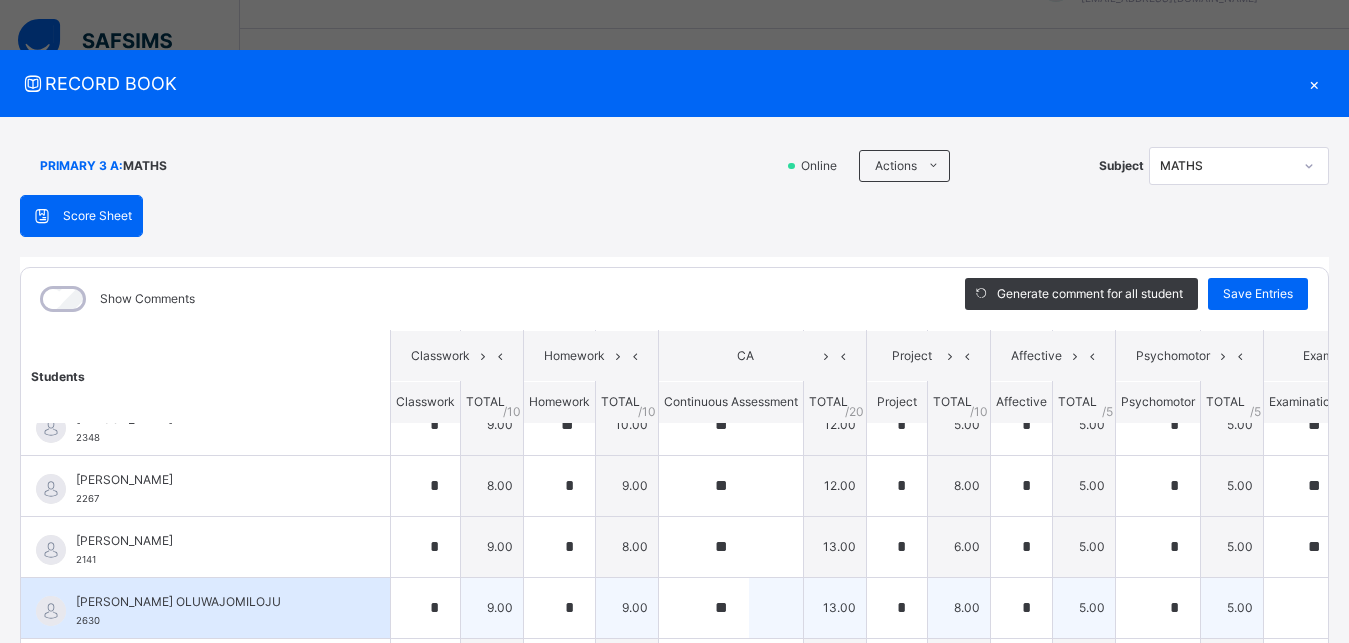 click at bounding box center [1303, 608] 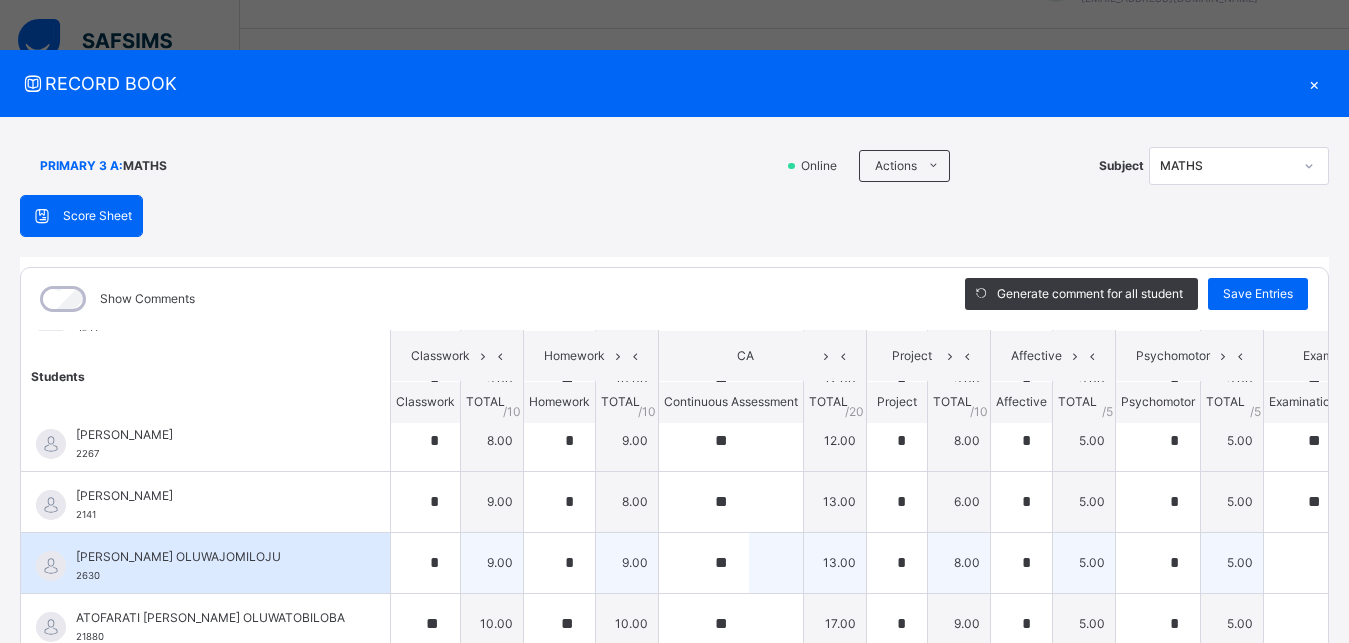 scroll, scrollTop: 180, scrollLeft: 0, axis: vertical 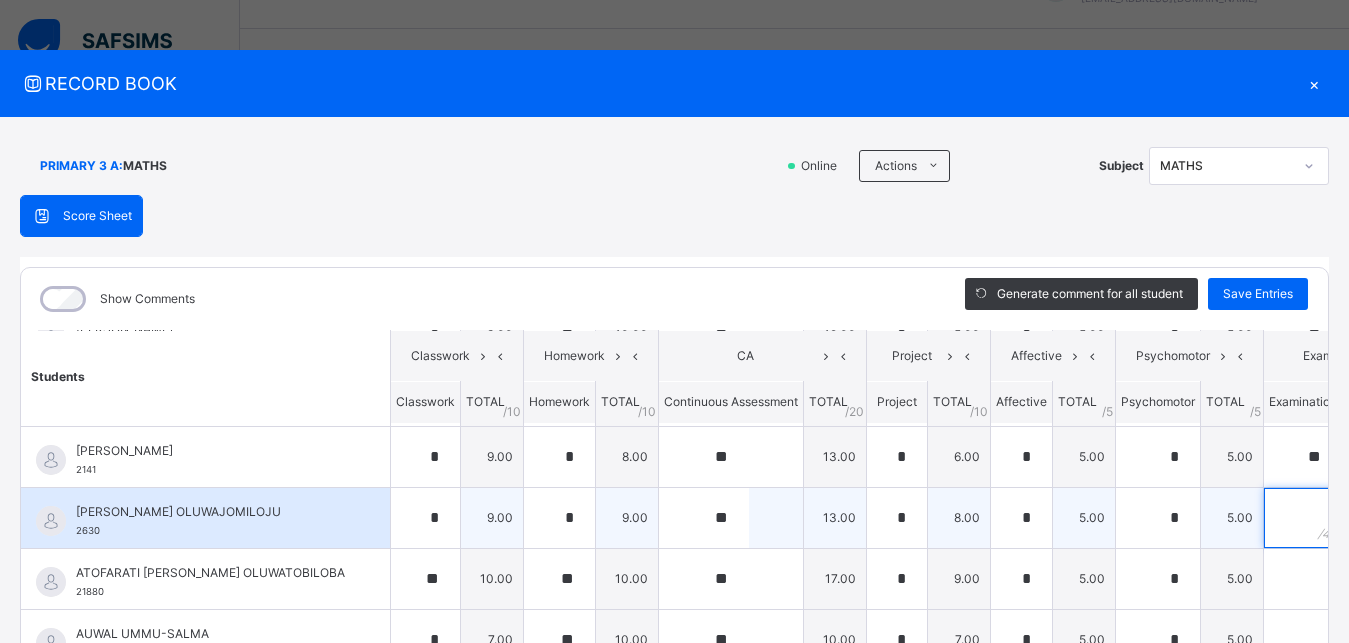 click at bounding box center (1303, 518) 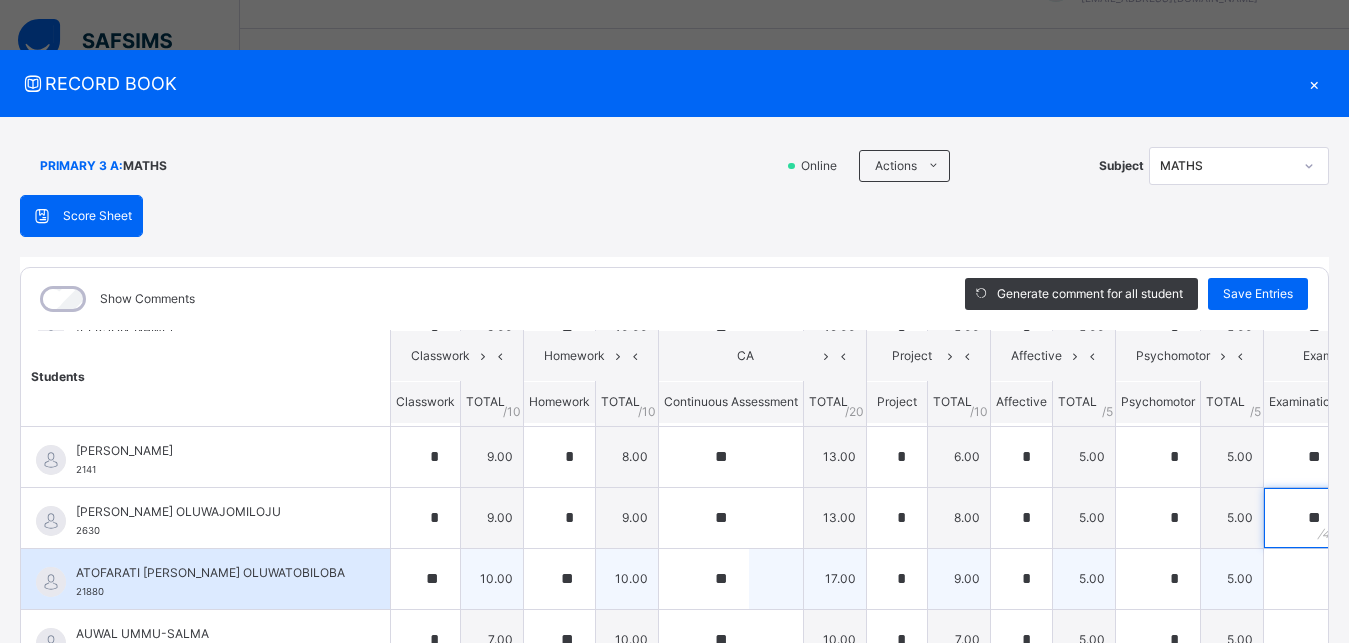 type on "**" 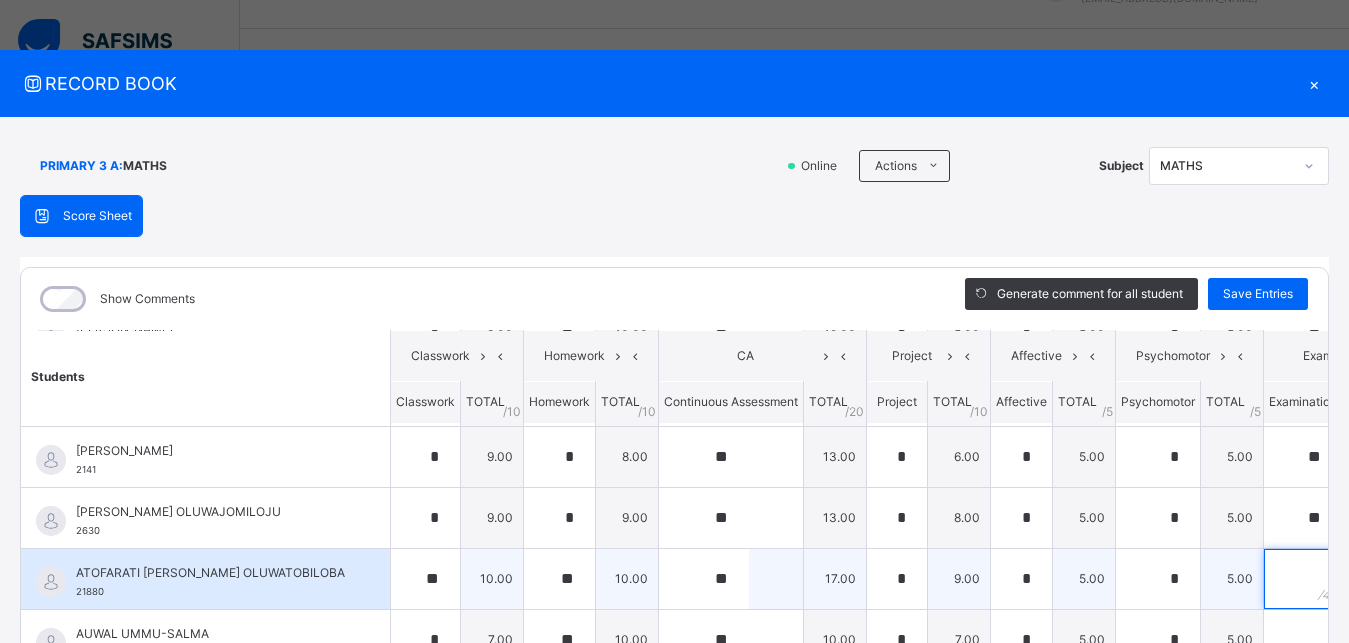 click at bounding box center [1303, 579] 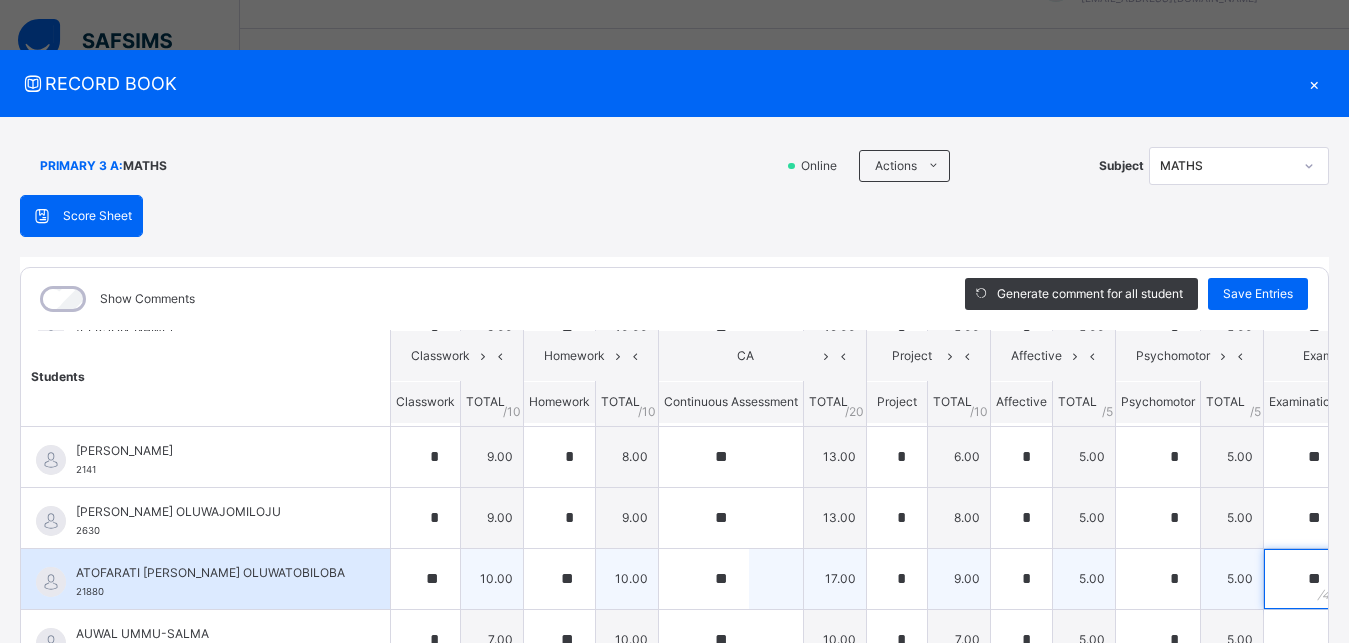 type on "**" 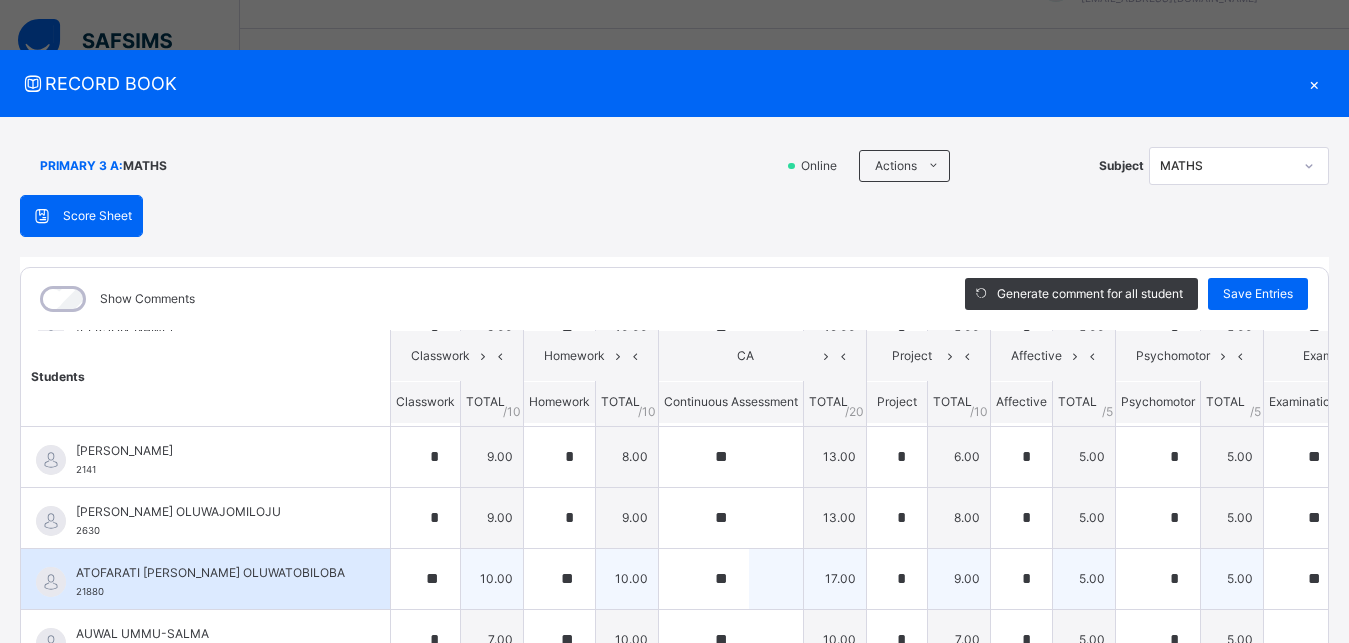 click on "ATOFARATI [PERSON_NAME] OLUWATOBILOBA 21880" at bounding box center [210, 582] 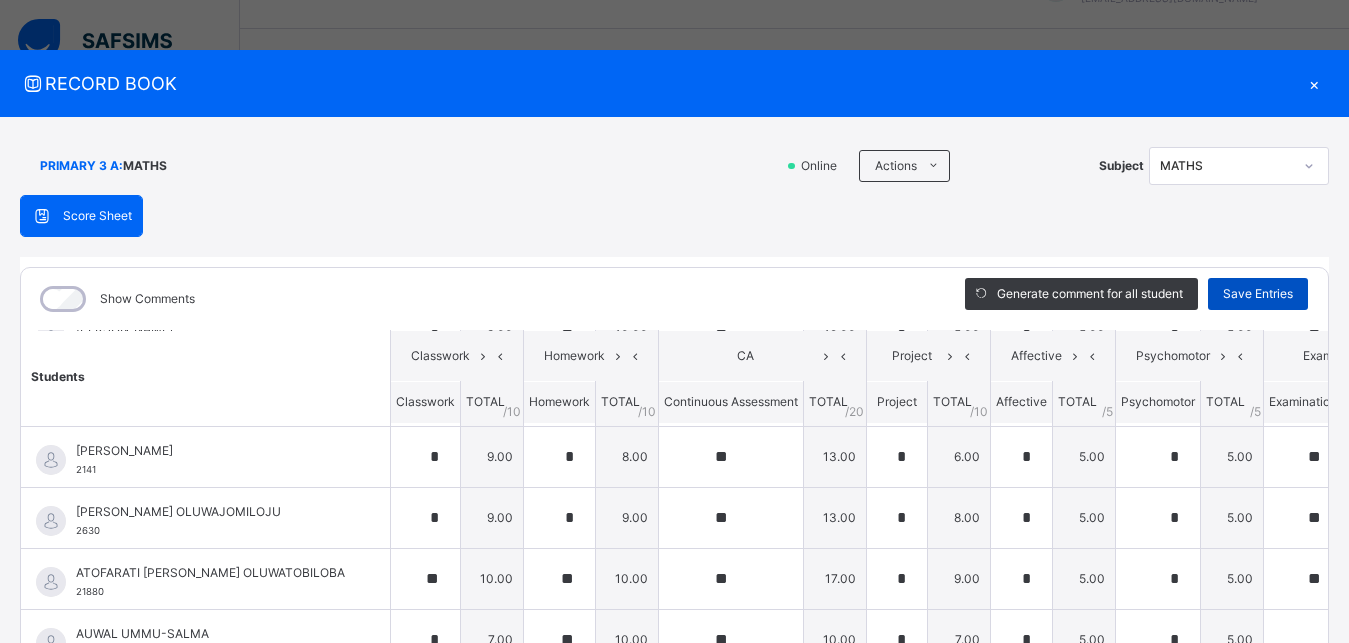 click on "Save Entries" at bounding box center (1258, 294) 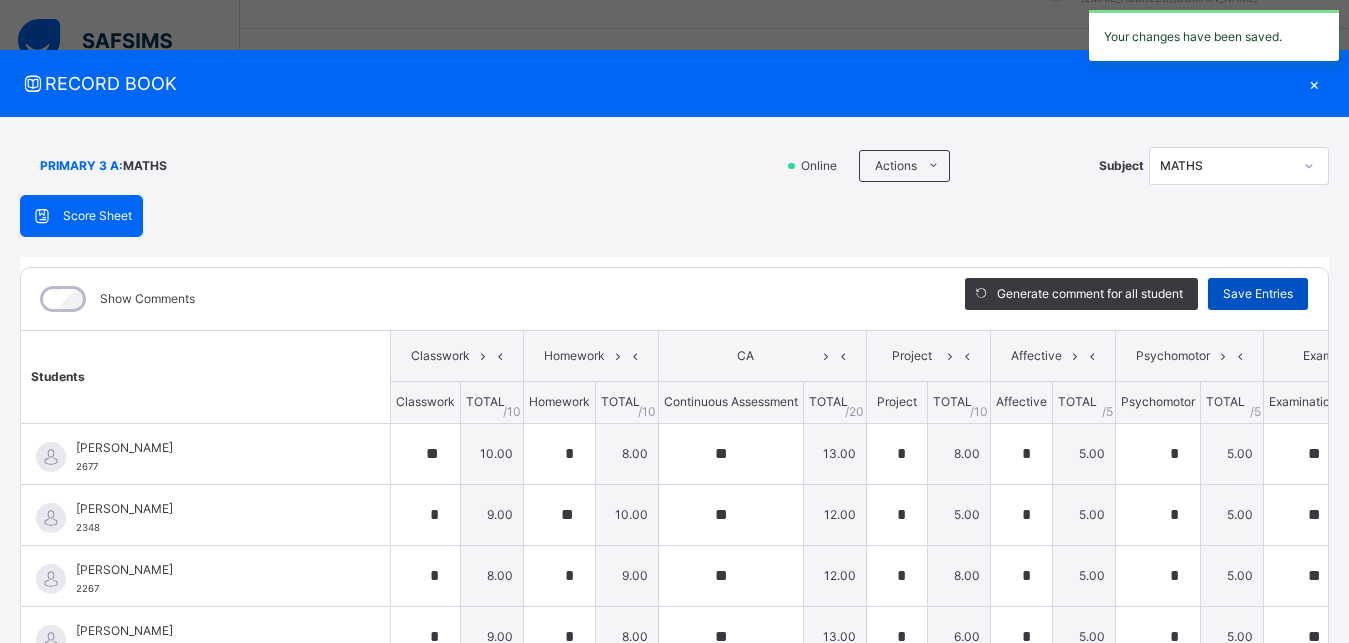 type on "**" 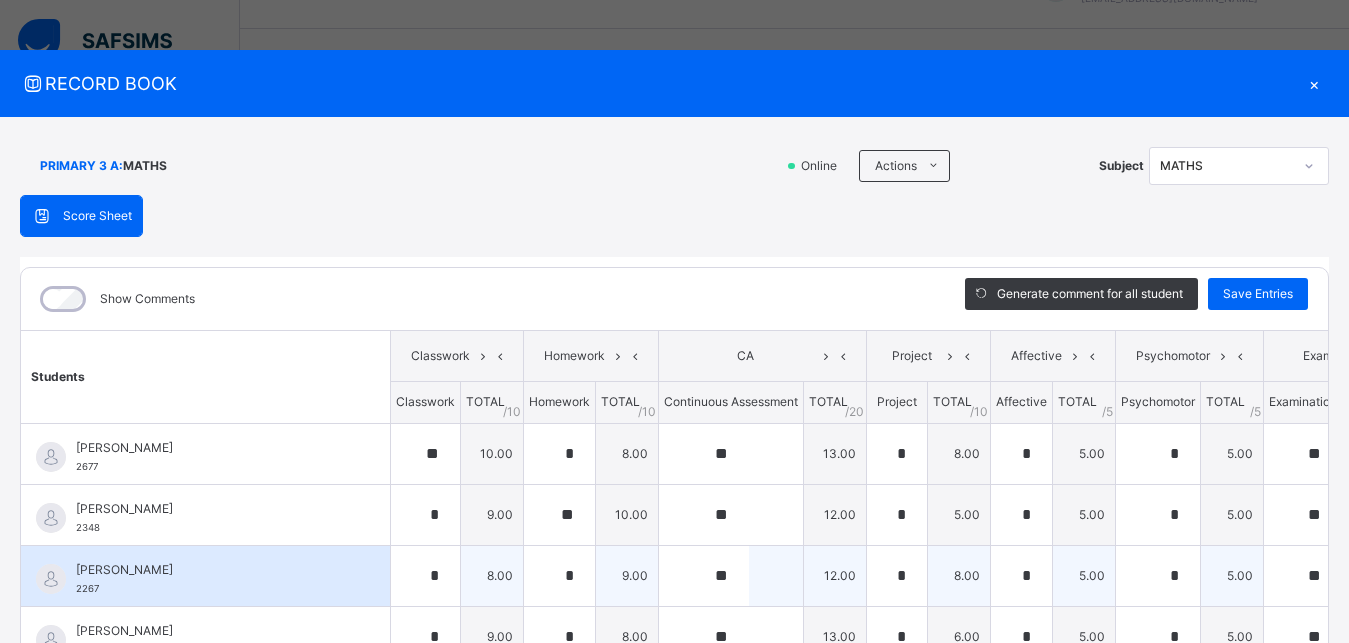 click on "[PERSON_NAME]" at bounding box center (210, 570) 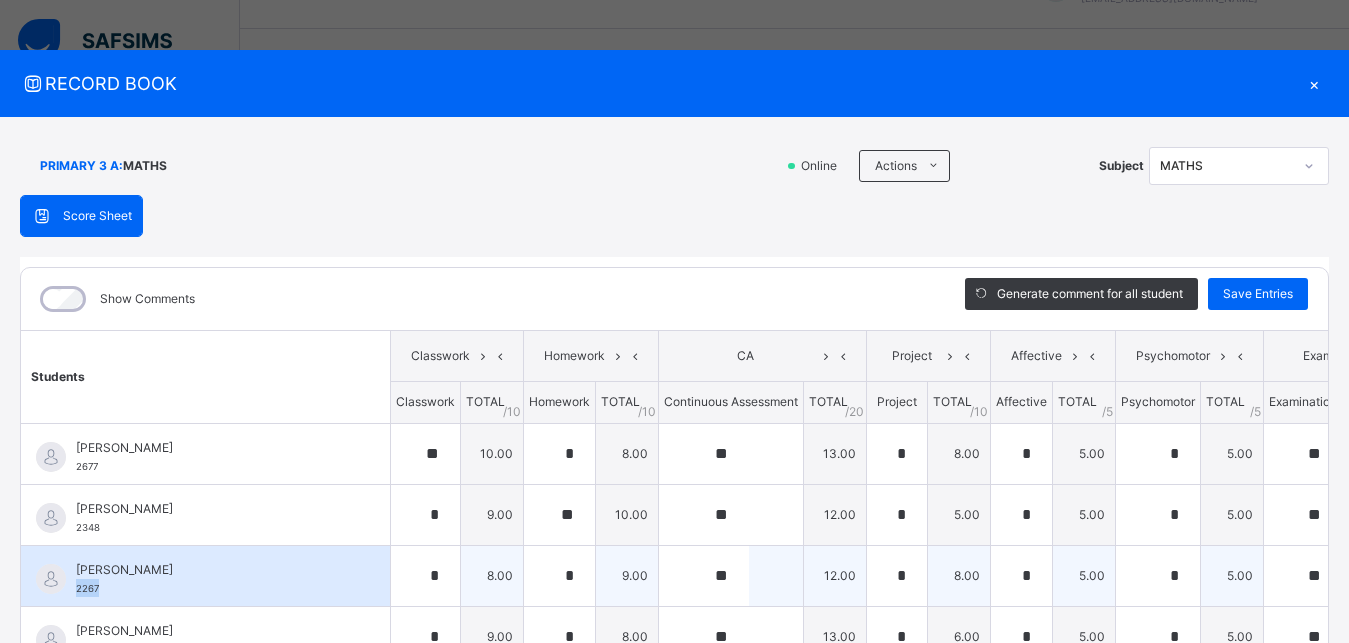 click on "[PERSON_NAME] 2267" at bounding box center (210, 579) 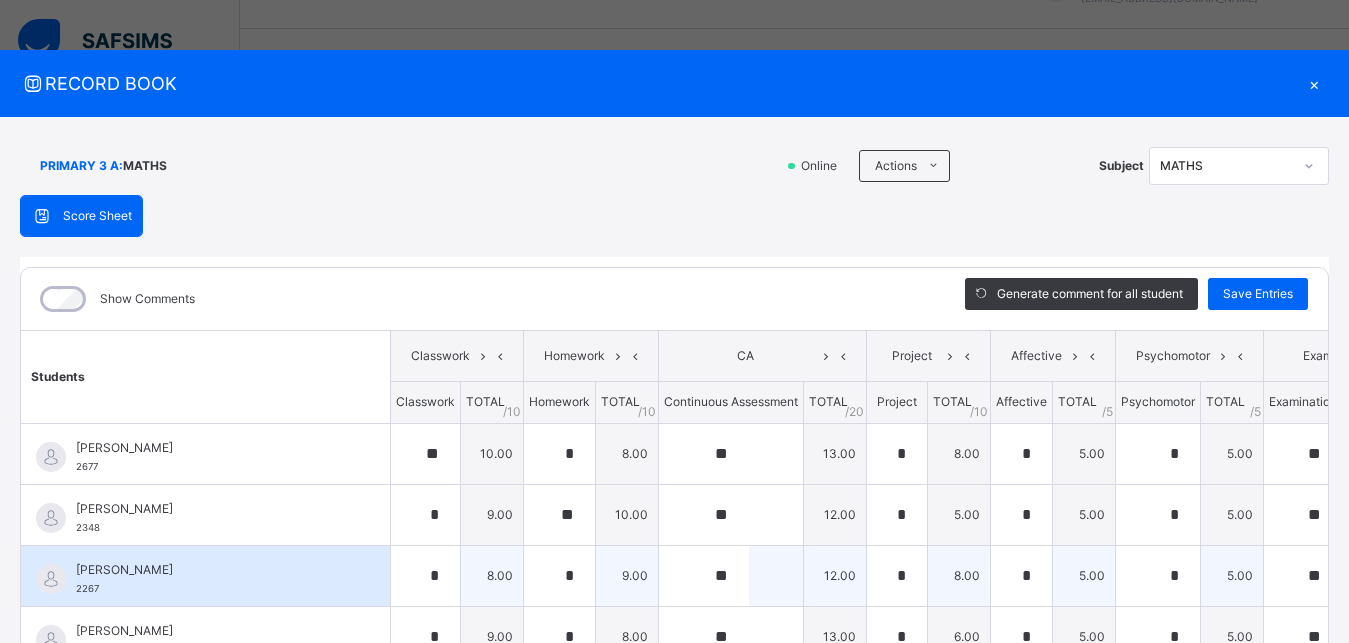 click on "[PERSON_NAME] 2267" at bounding box center [205, 576] 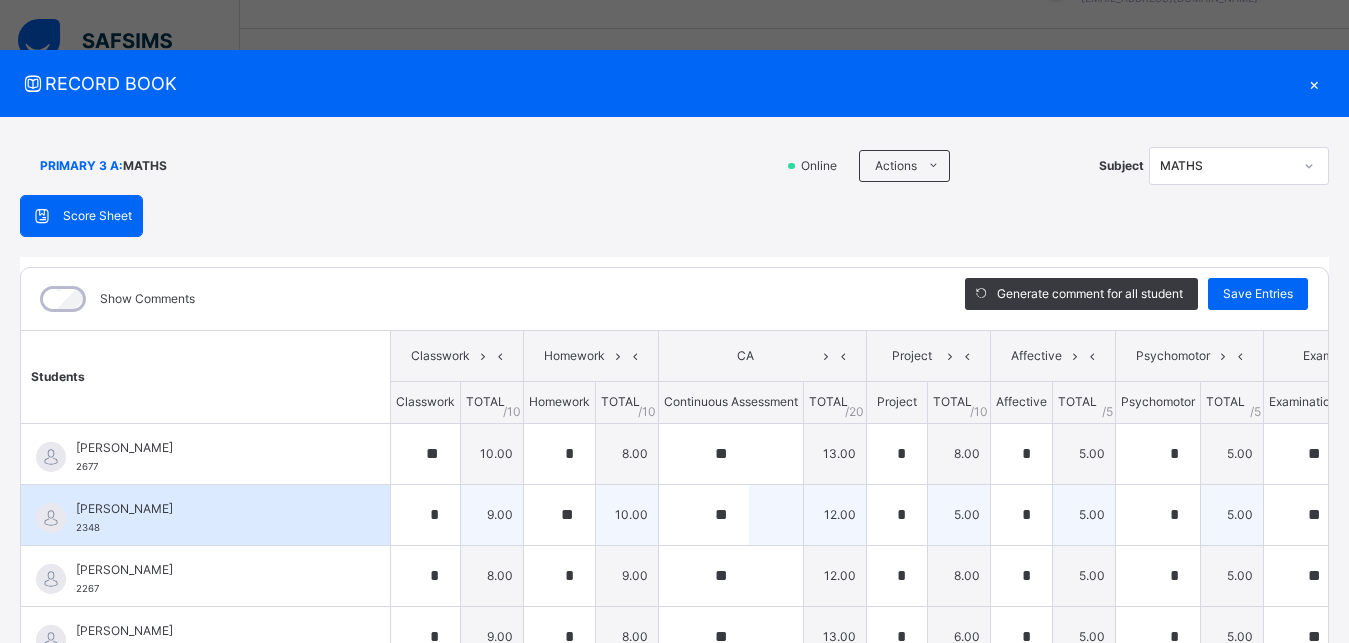 click on "ABUBAKAR [PERSON_NAME] 2348" at bounding box center (205, 515) 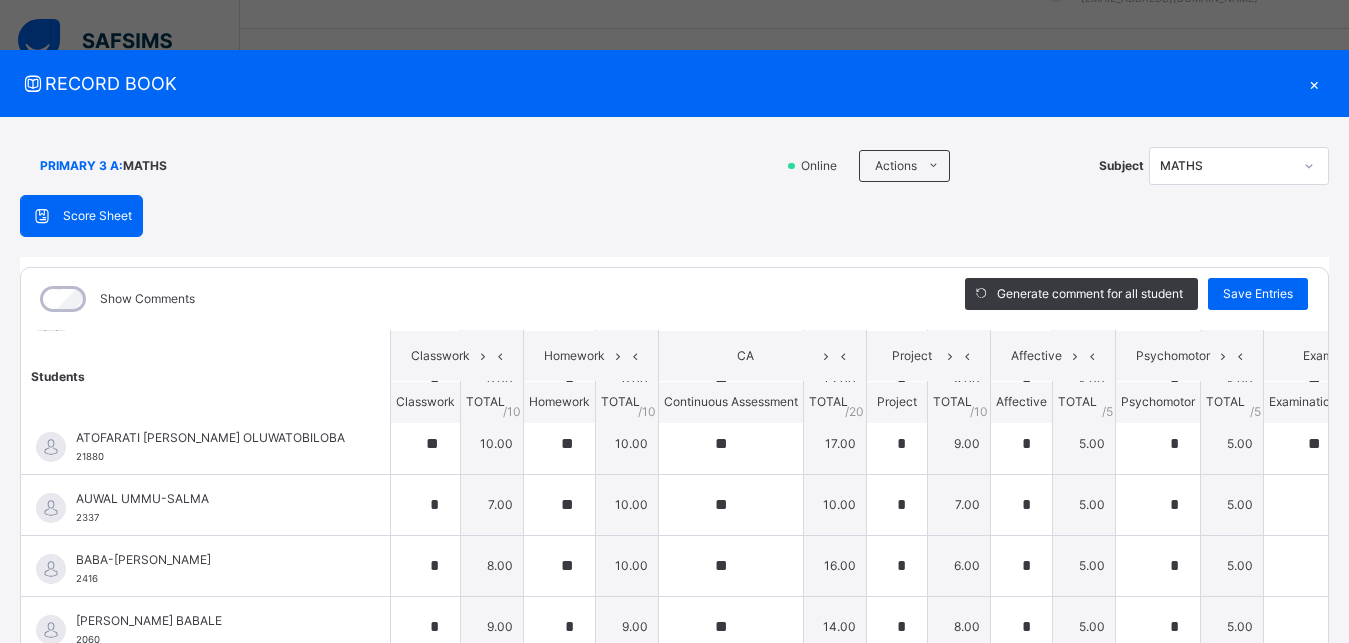 scroll, scrollTop: 360, scrollLeft: 0, axis: vertical 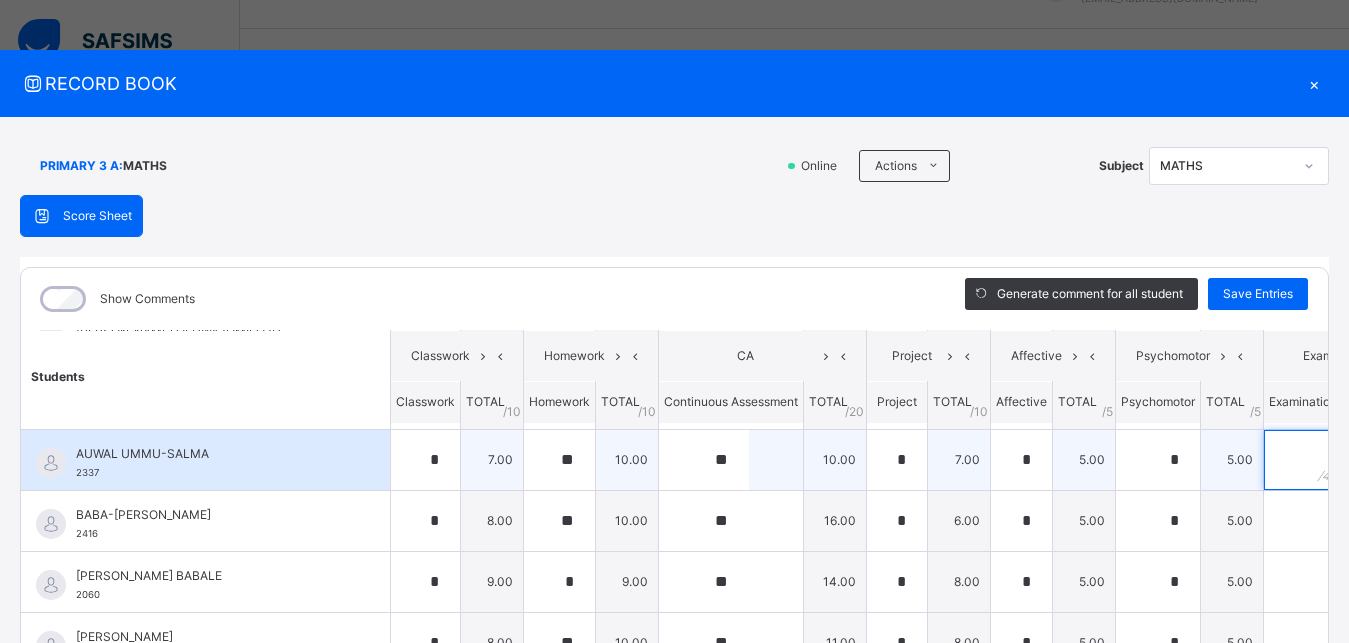 click at bounding box center [1303, 460] 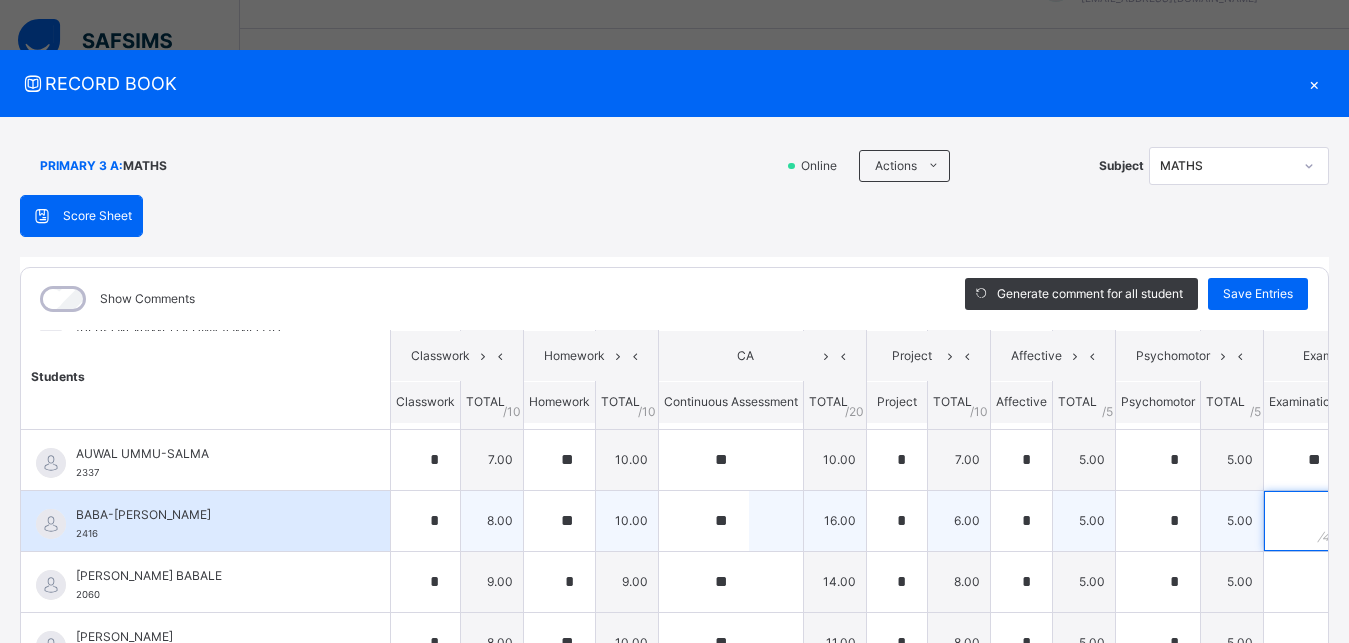 click at bounding box center [1303, 521] 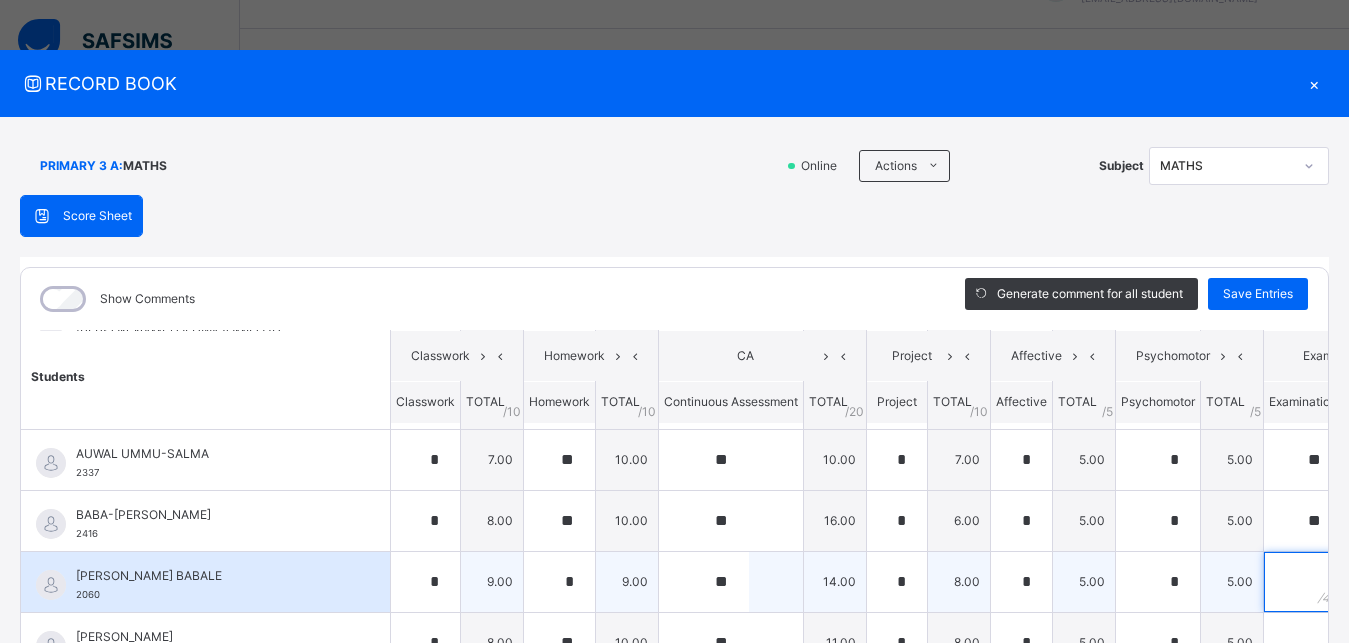 click at bounding box center [1303, 582] 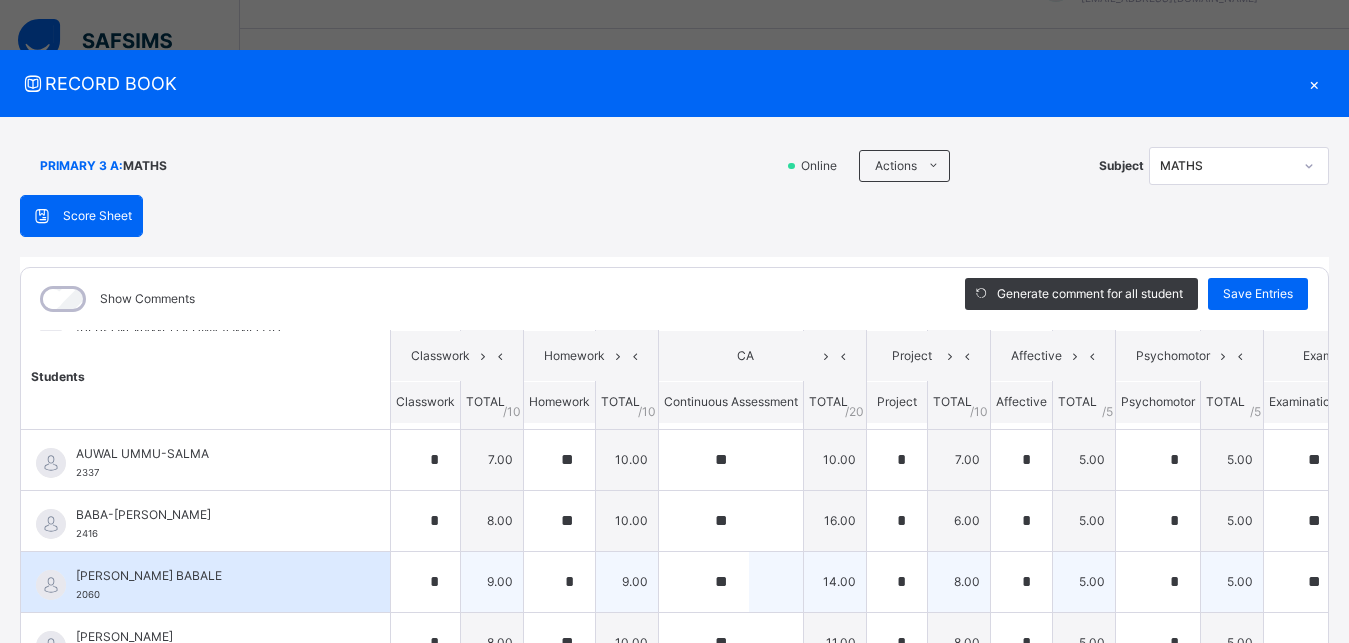 click on "[PERSON_NAME] BABALE 2060" at bounding box center [210, 585] 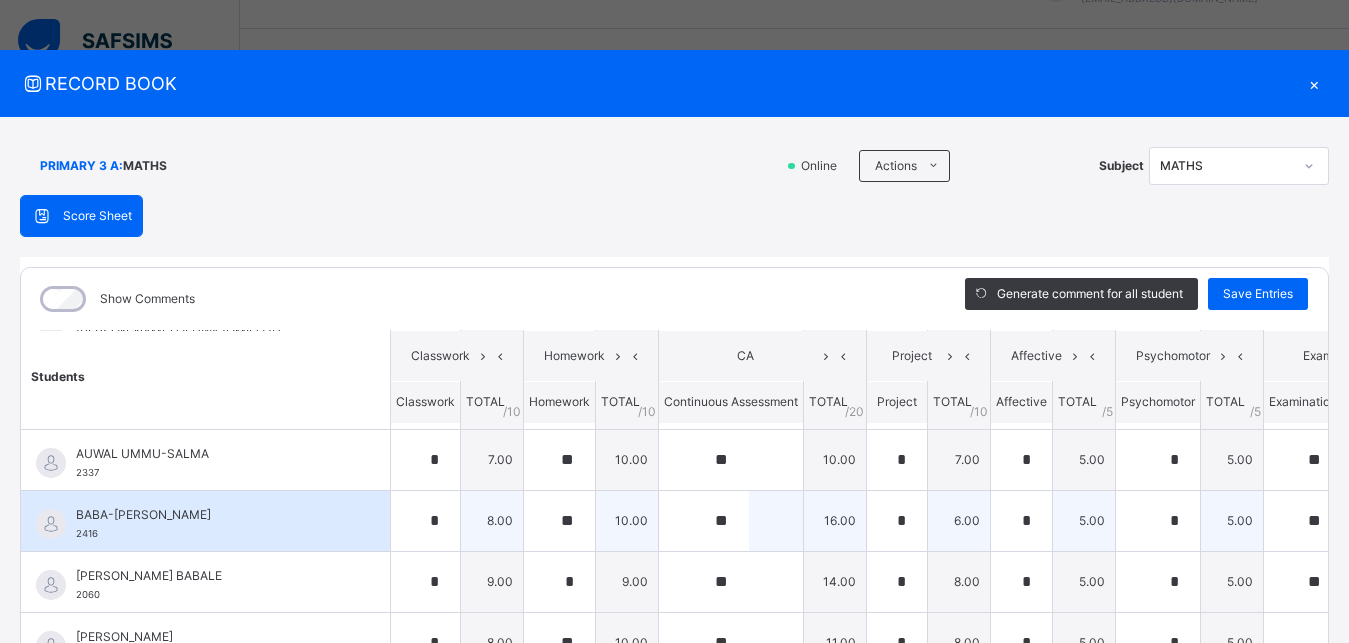click on "BABA-[PERSON_NAME]" at bounding box center (210, 515) 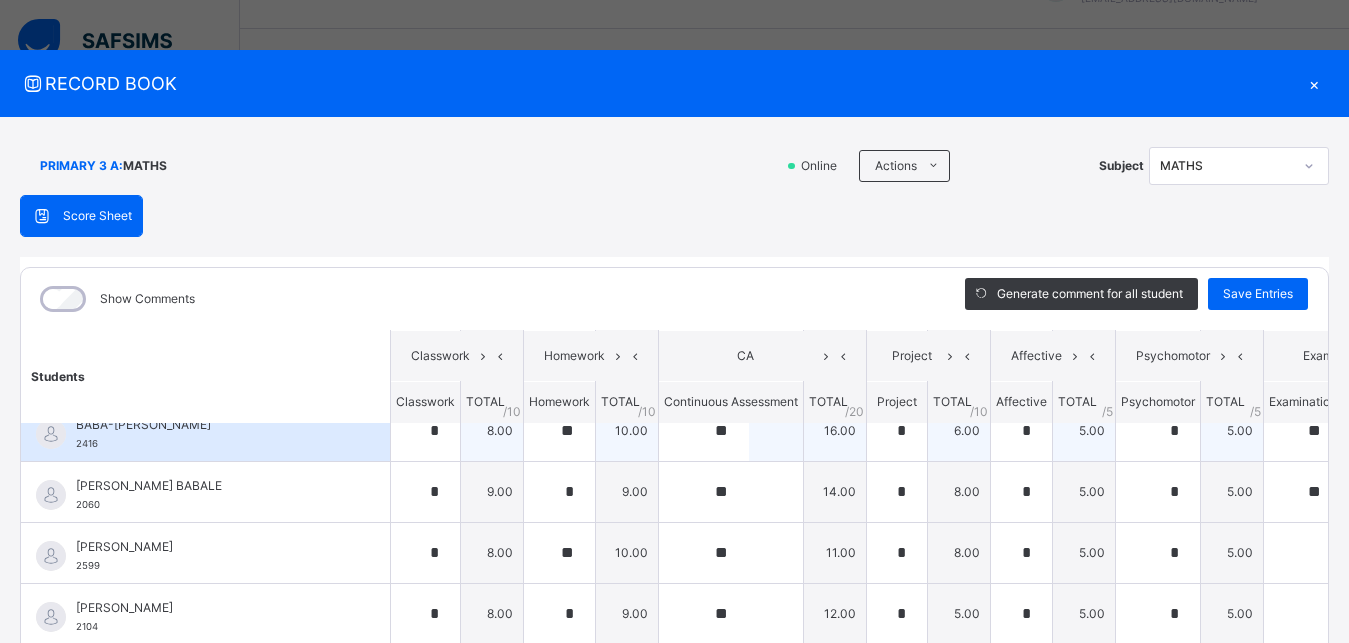 scroll, scrollTop: 495, scrollLeft: 0, axis: vertical 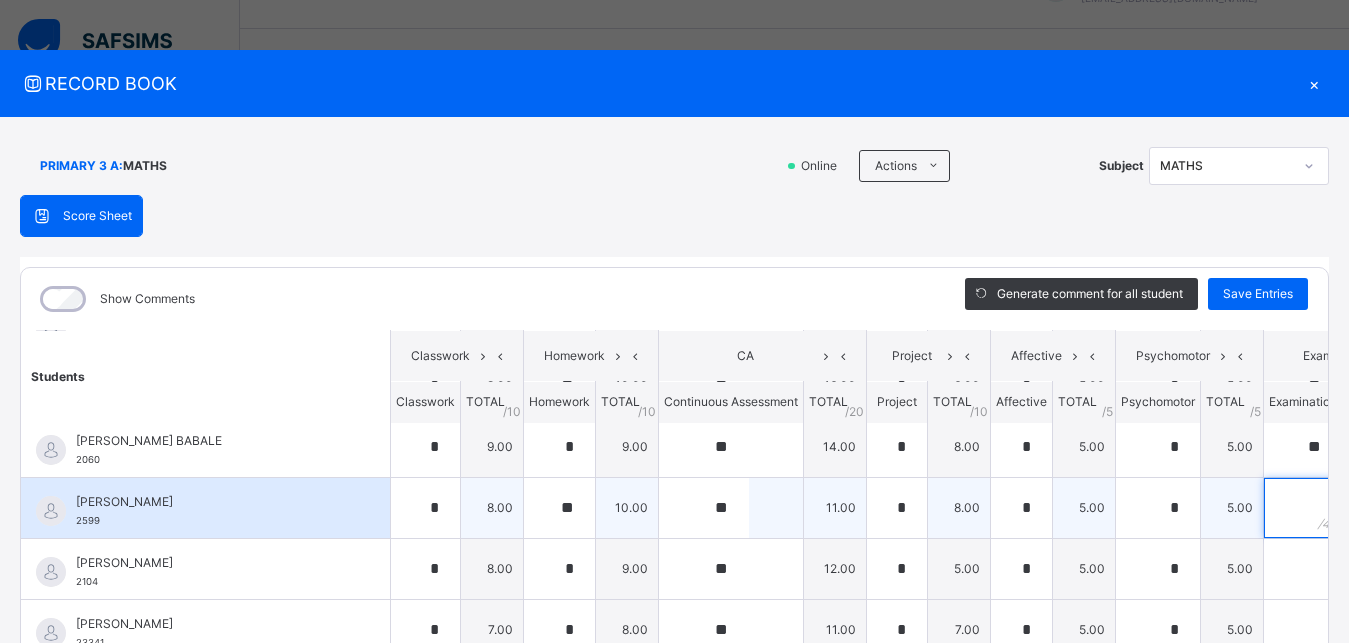 click at bounding box center [1303, 508] 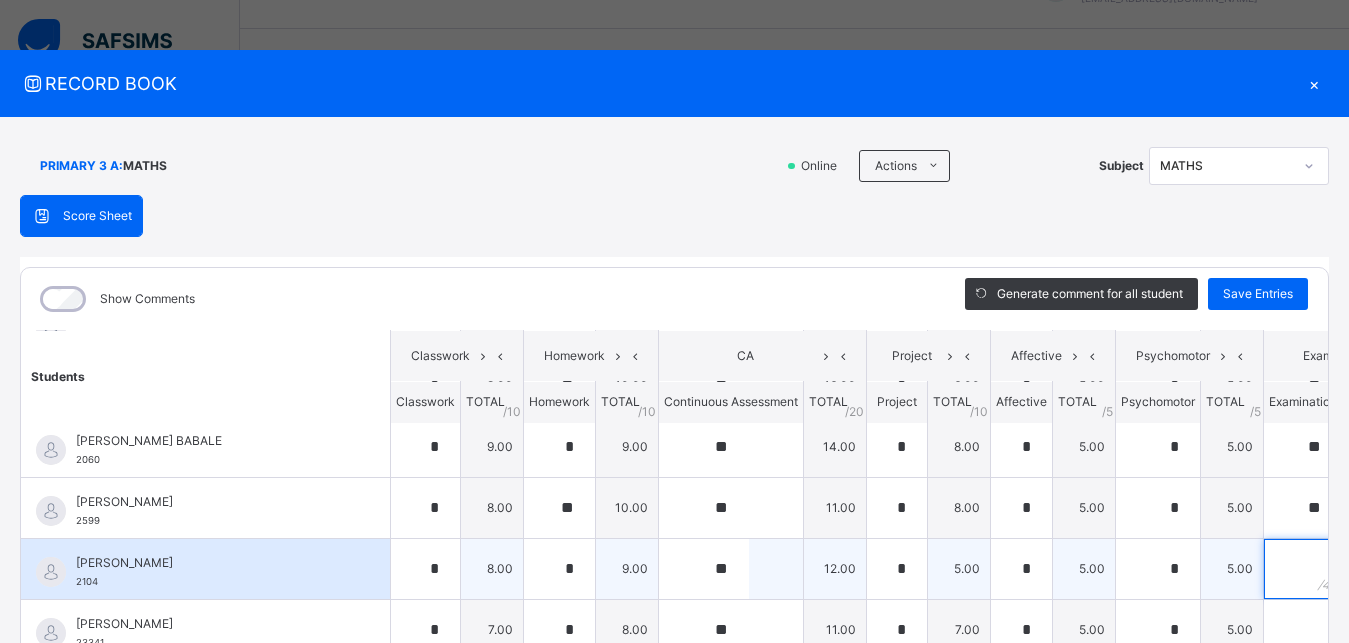 click at bounding box center [1303, 569] 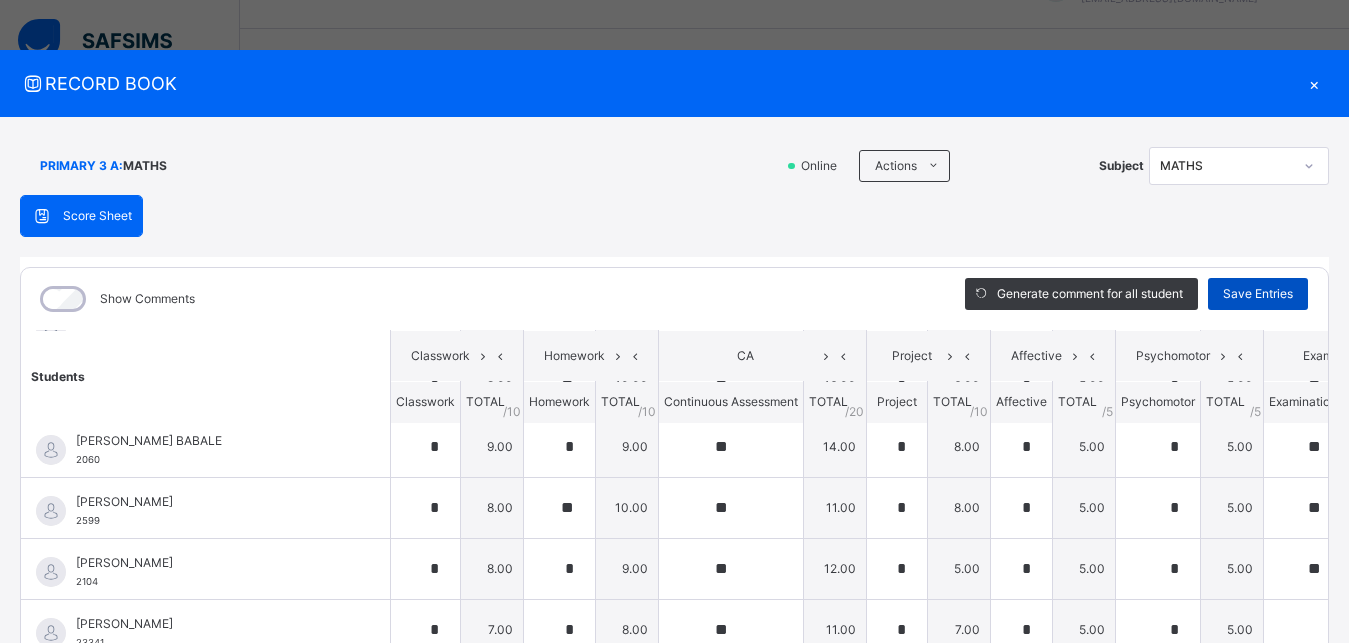 click on "Save Entries" at bounding box center [1258, 294] 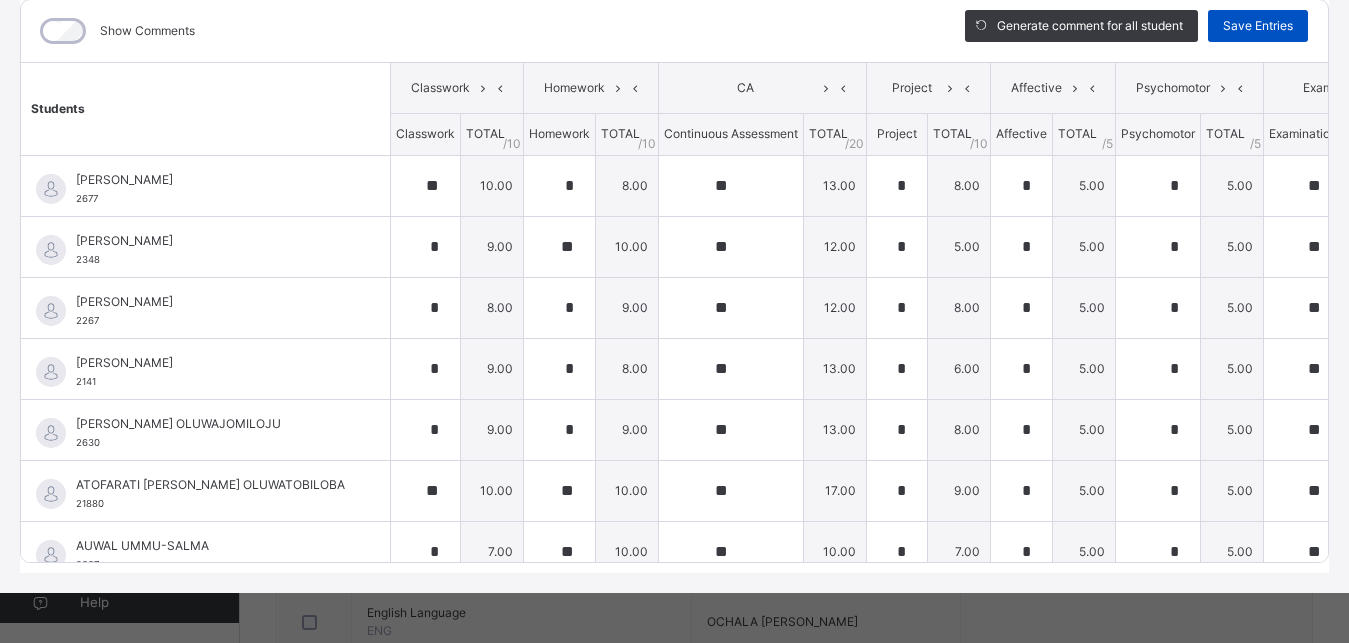 scroll, scrollTop: 285, scrollLeft: 0, axis: vertical 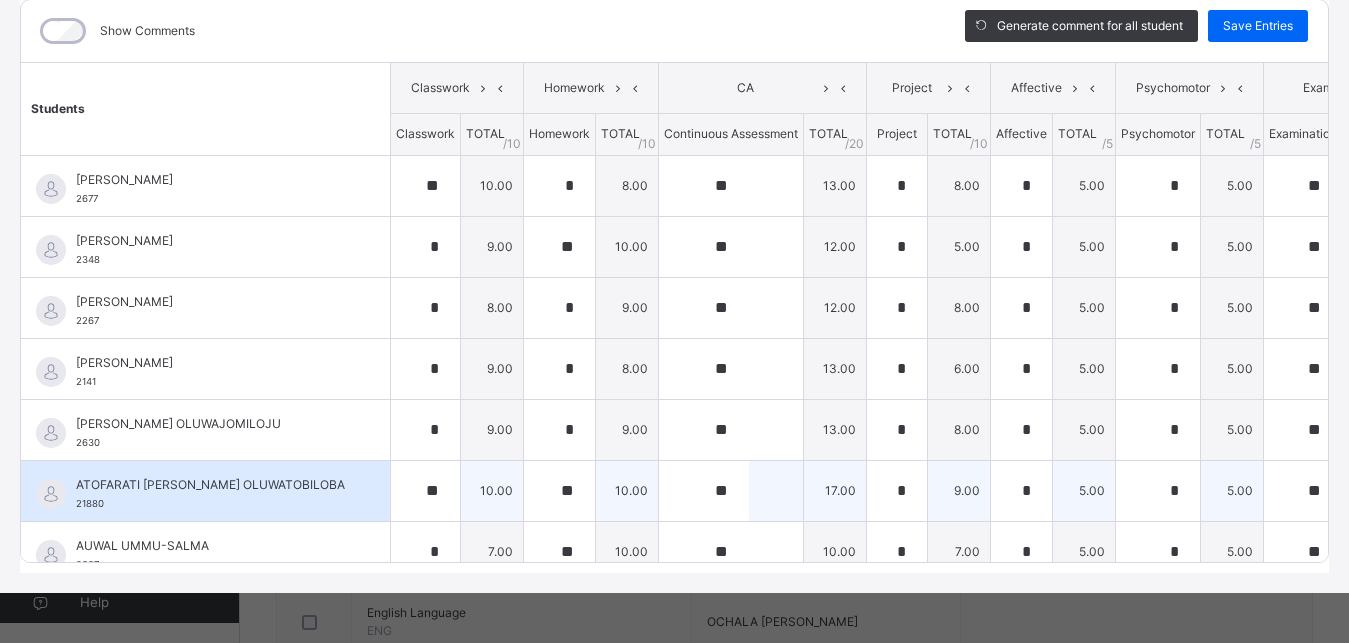 click on "ATOFARATI [PERSON_NAME] OLUWATOBILOBA 21880" at bounding box center [205, 491] 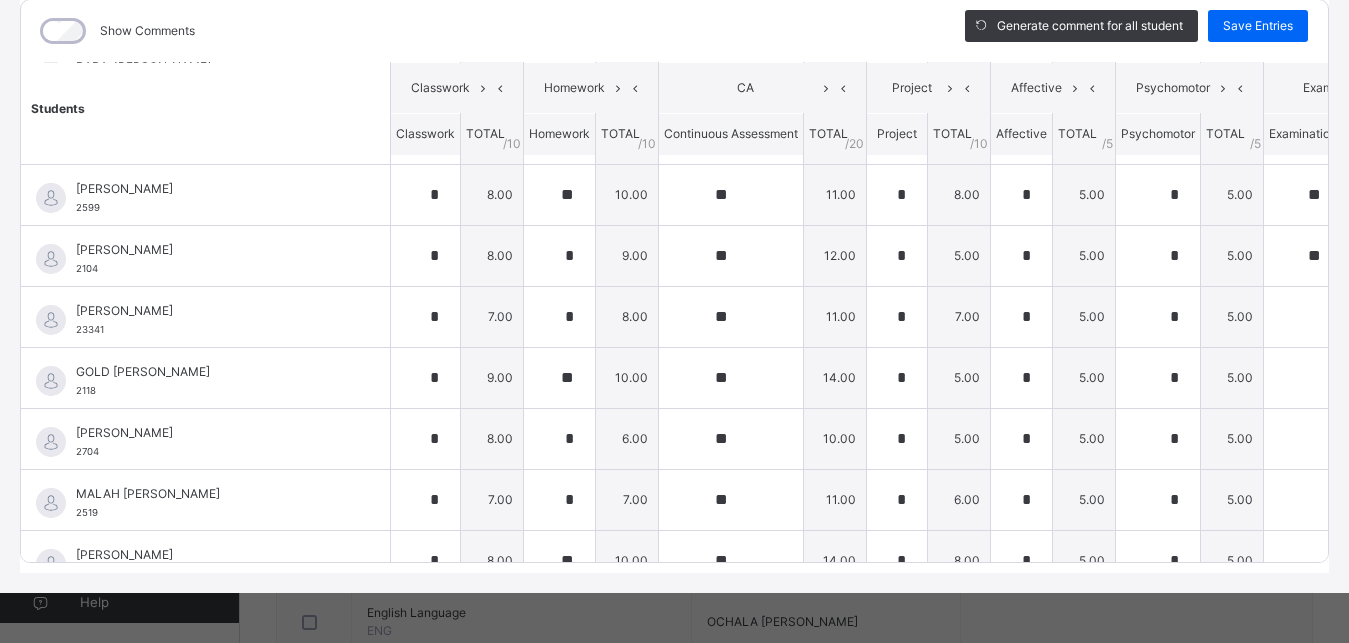 scroll, scrollTop: 585, scrollLeft: 0, axis: vertical 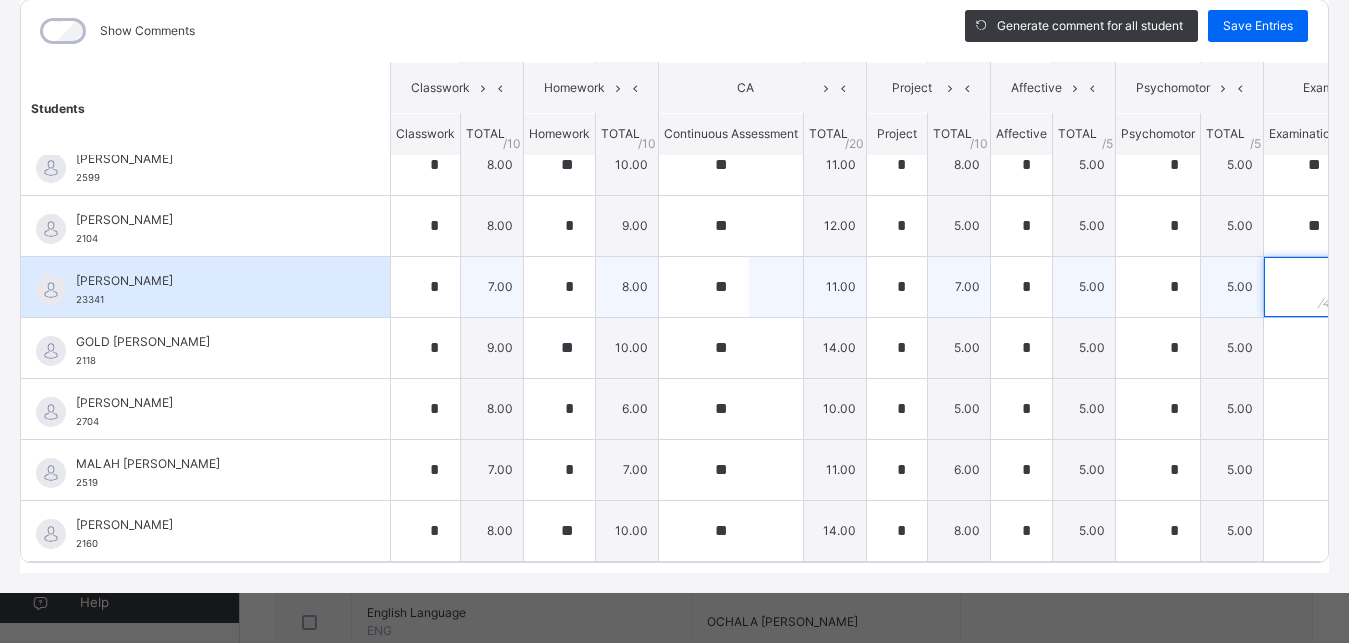 click at bounding box center [1303, 287] 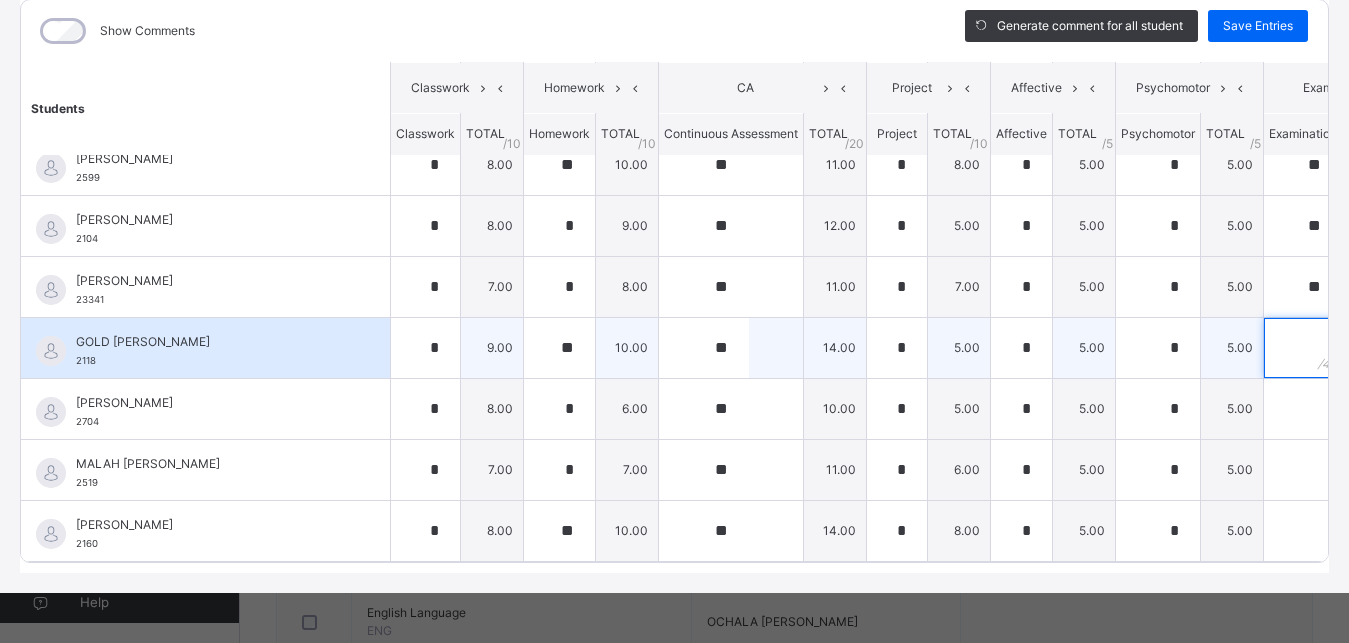 click at bounding box center (1303, 348) 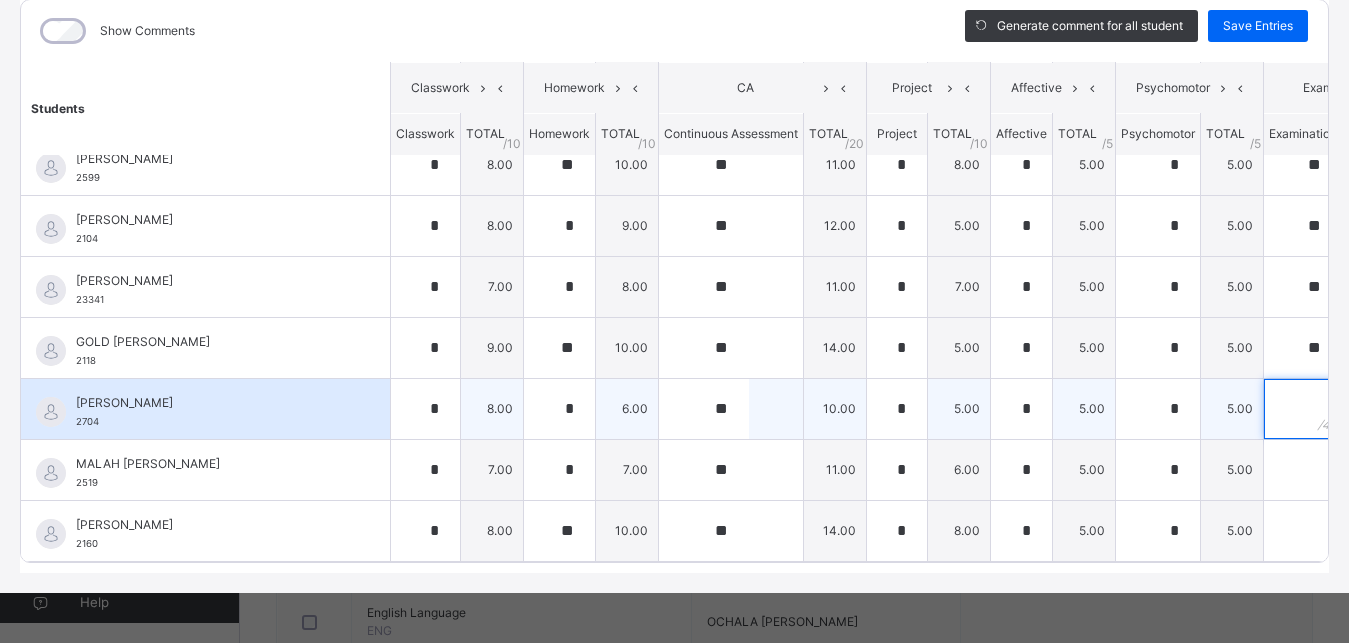 click at bounding box center [1303, 409] 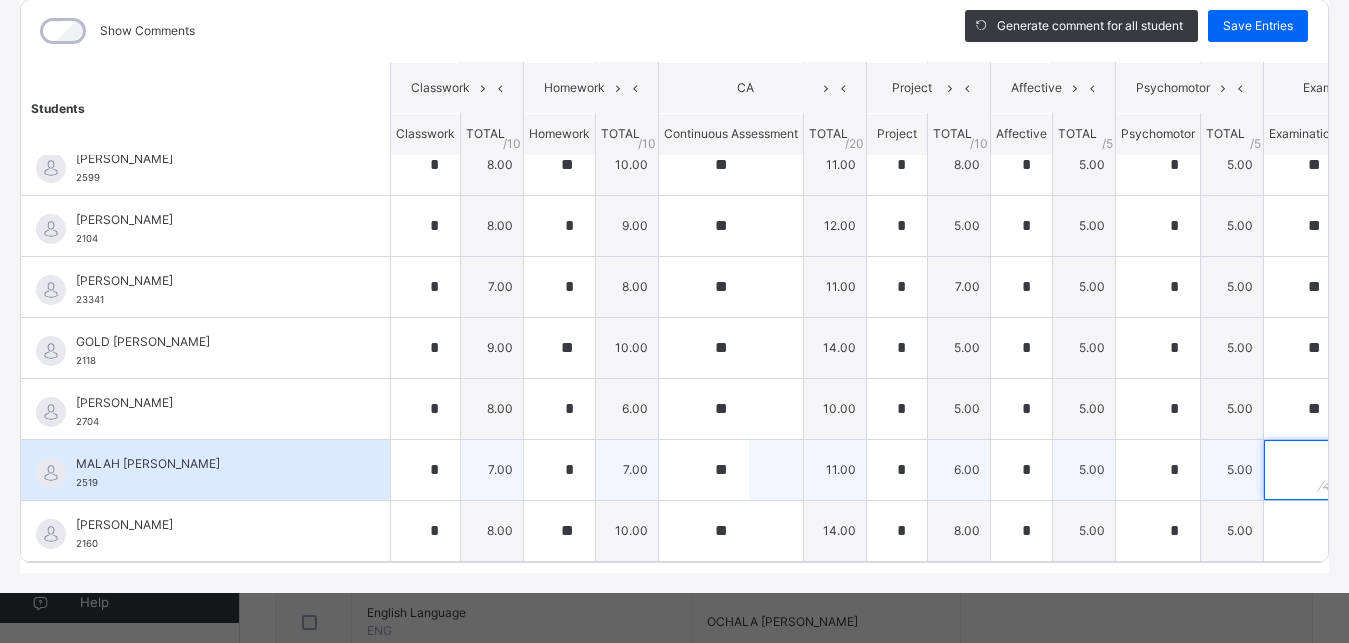 click at bounding box center (1303, 470) 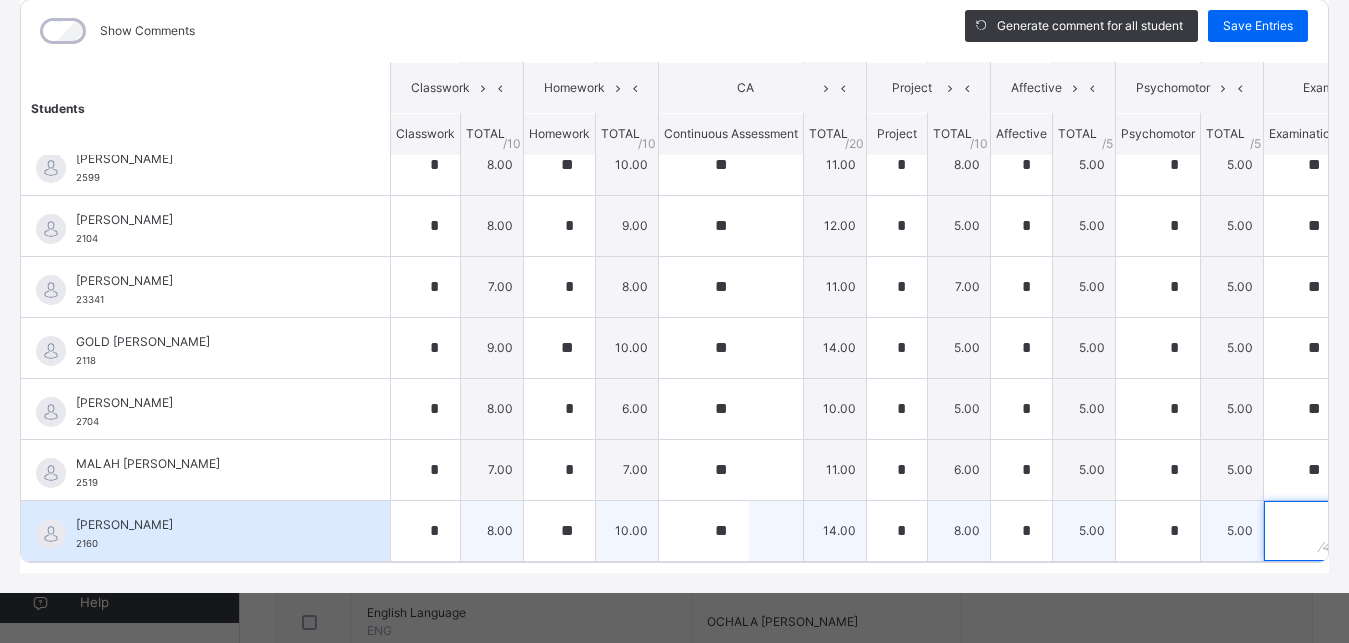 click at bounding box center (1303, 531) 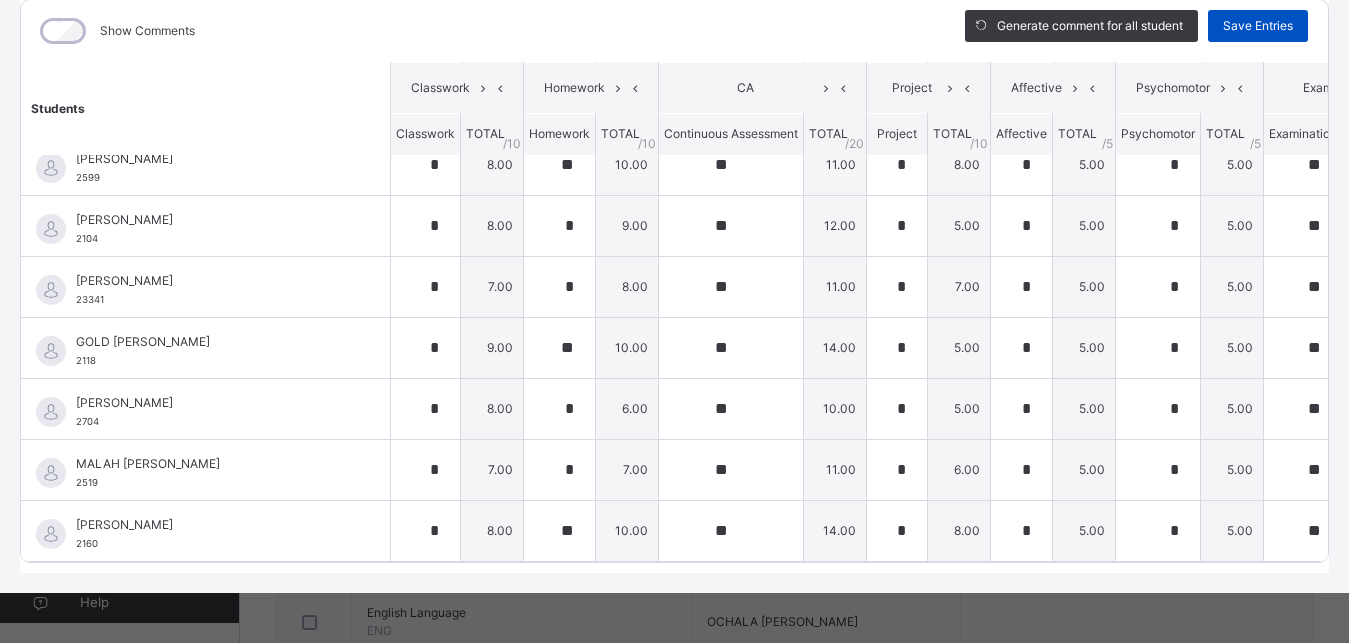click on "Save Entries" at bounding box center [1258, 26] 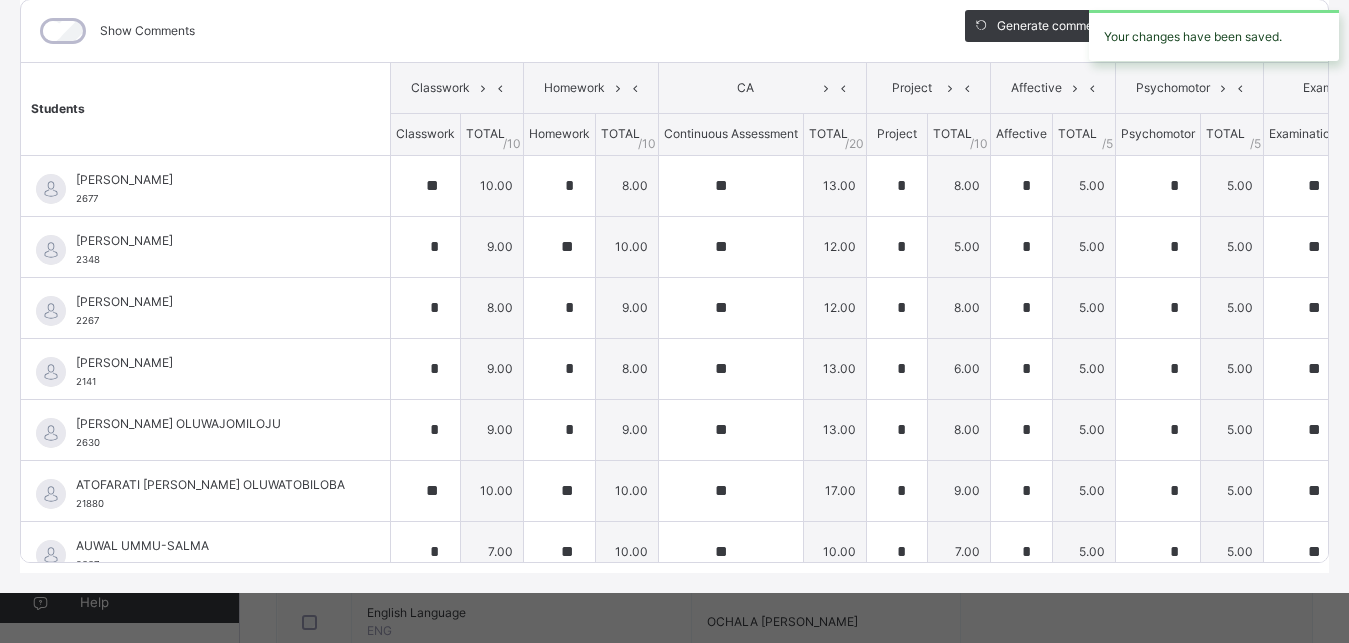 scroll, scrollTop: 75, scrollLeft: 0, axis: vertical 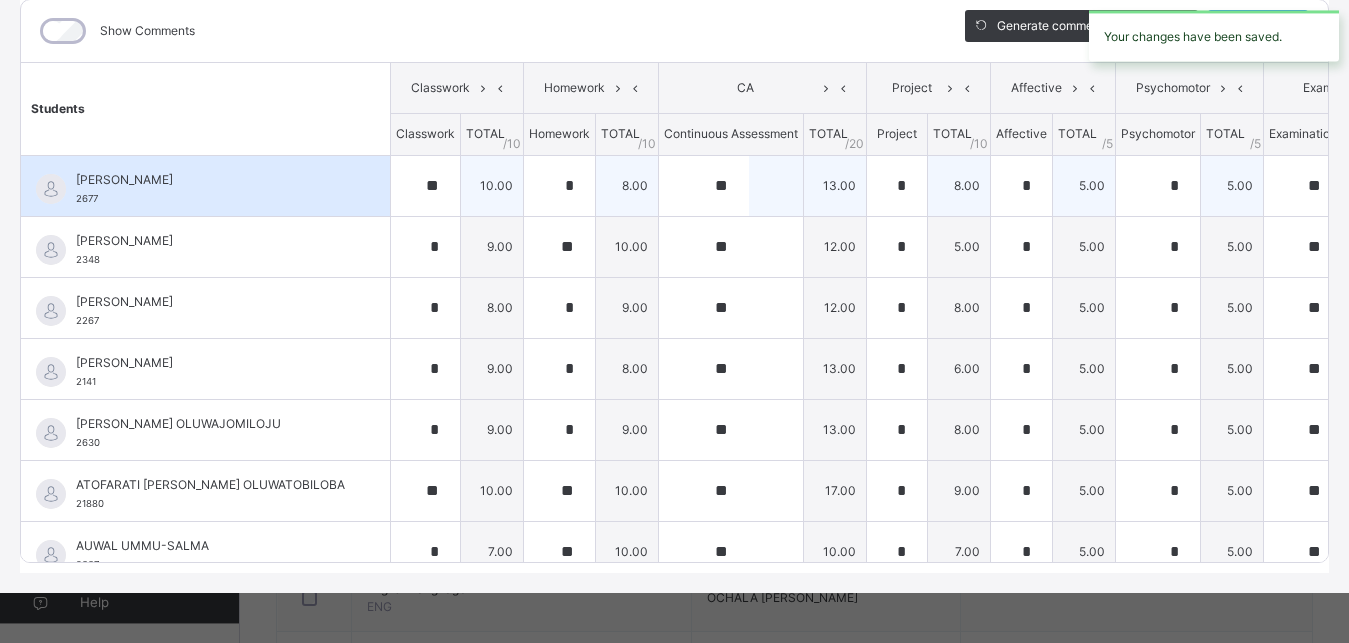 click on "28.00" at bounding box center (1374, 185) 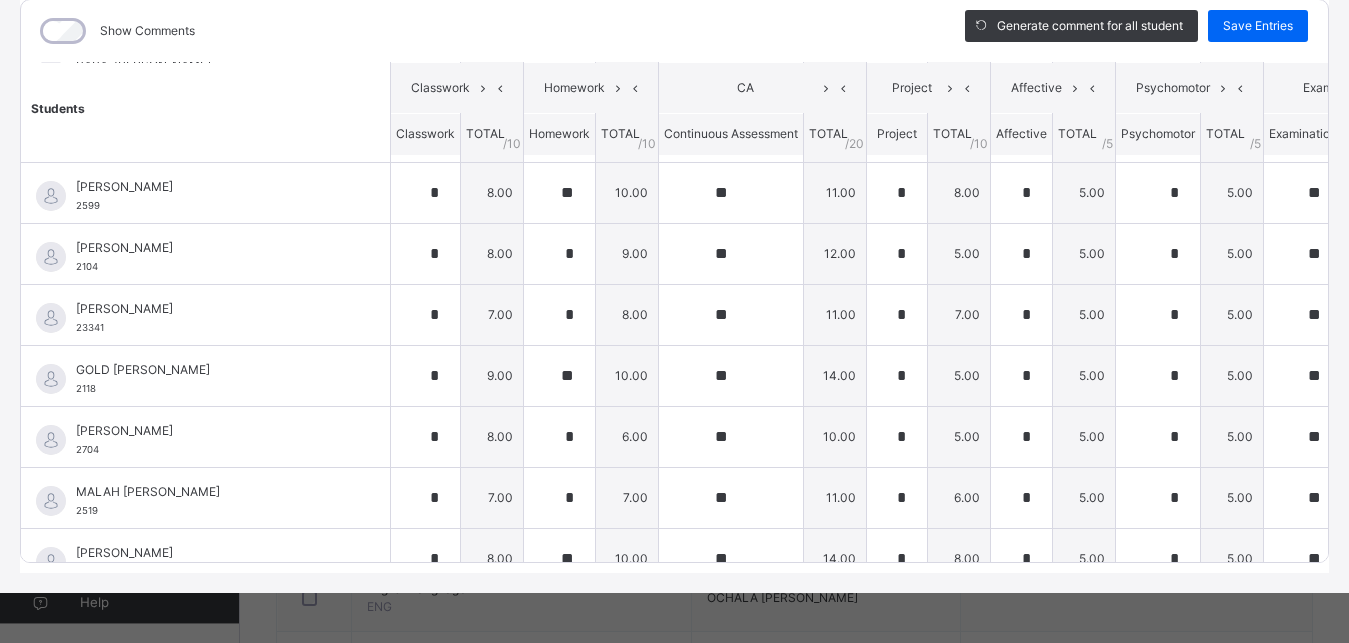 scroll, scrollTop: 317, scrollLeft: 0, axis: vertical 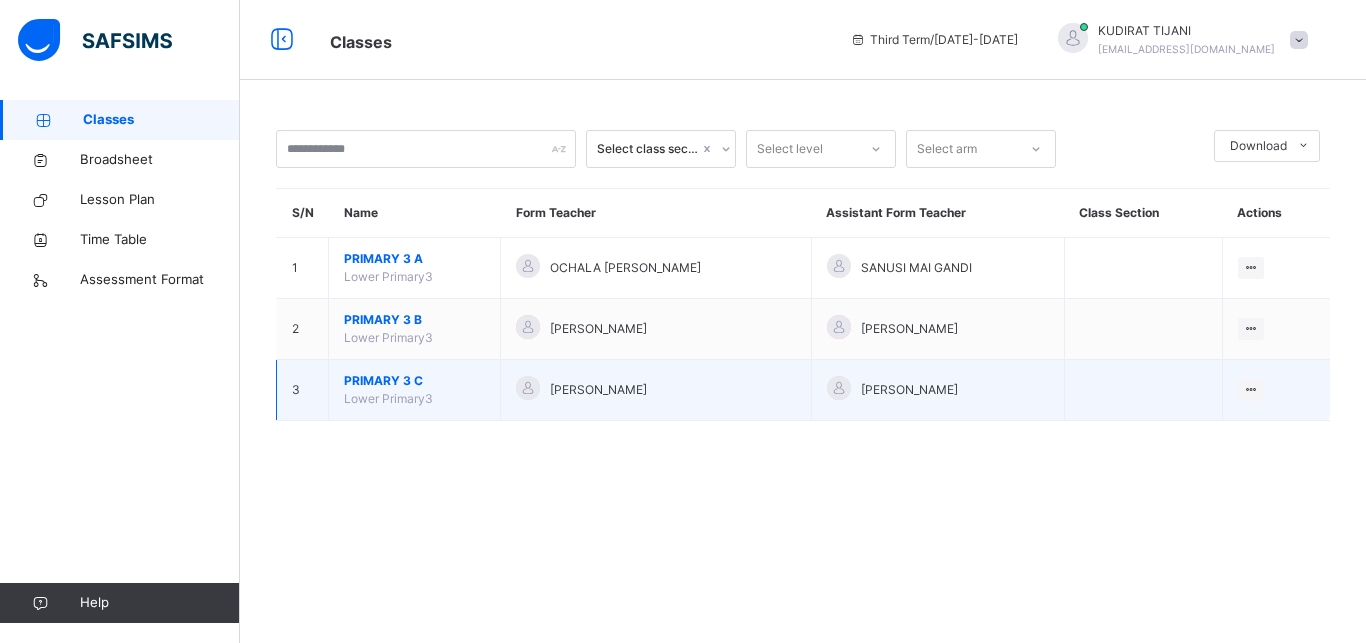 click on "PRIMARY 3   C" at bounding box center [414, 381] 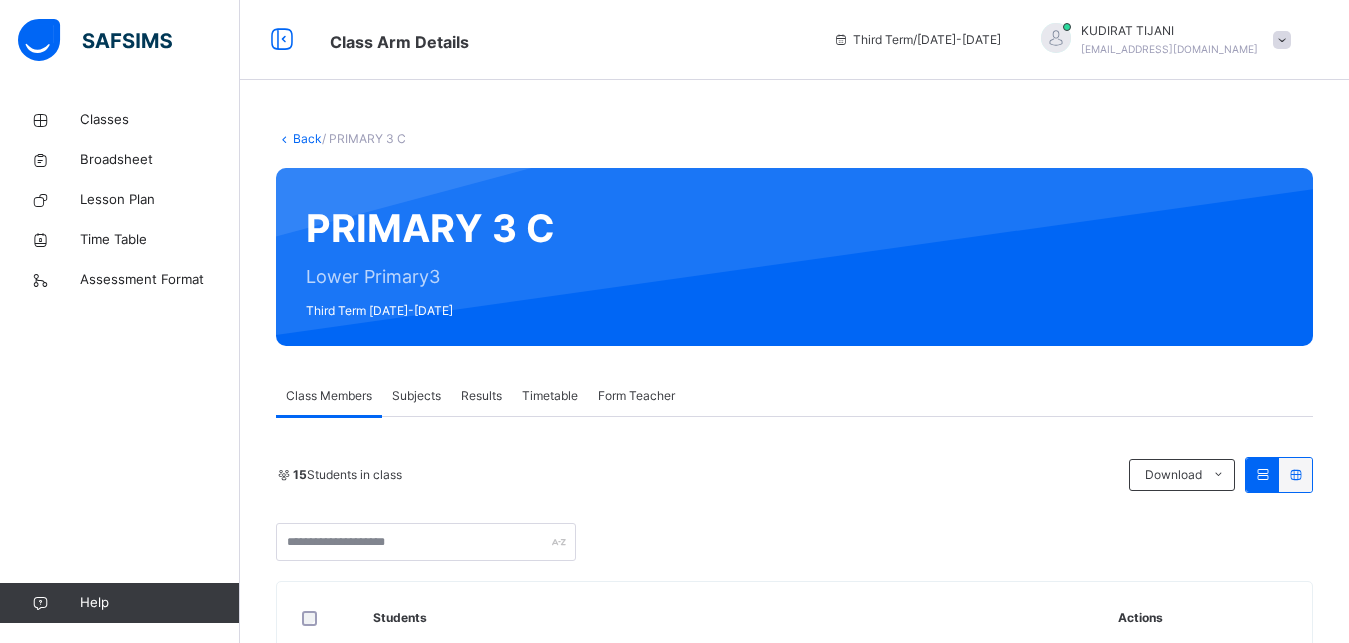 click on "Subjects" at bounding box center (416, 396) 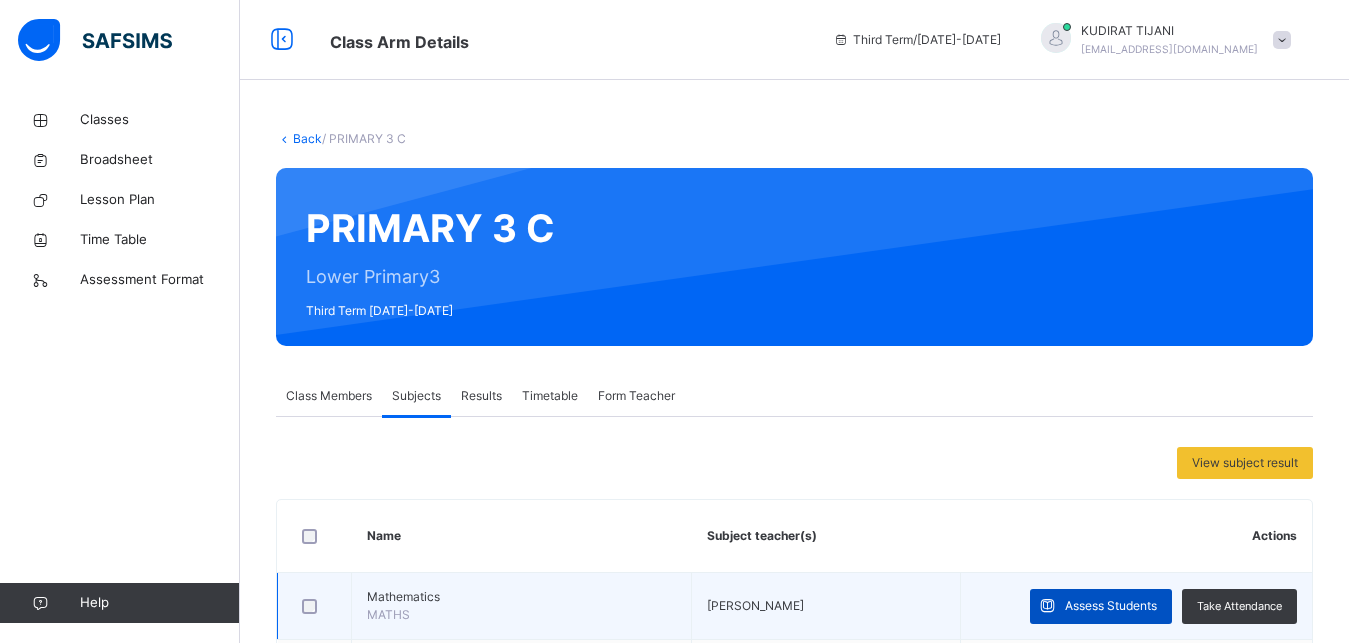 click on "Assess Students" at bounding box center (1111, 606) 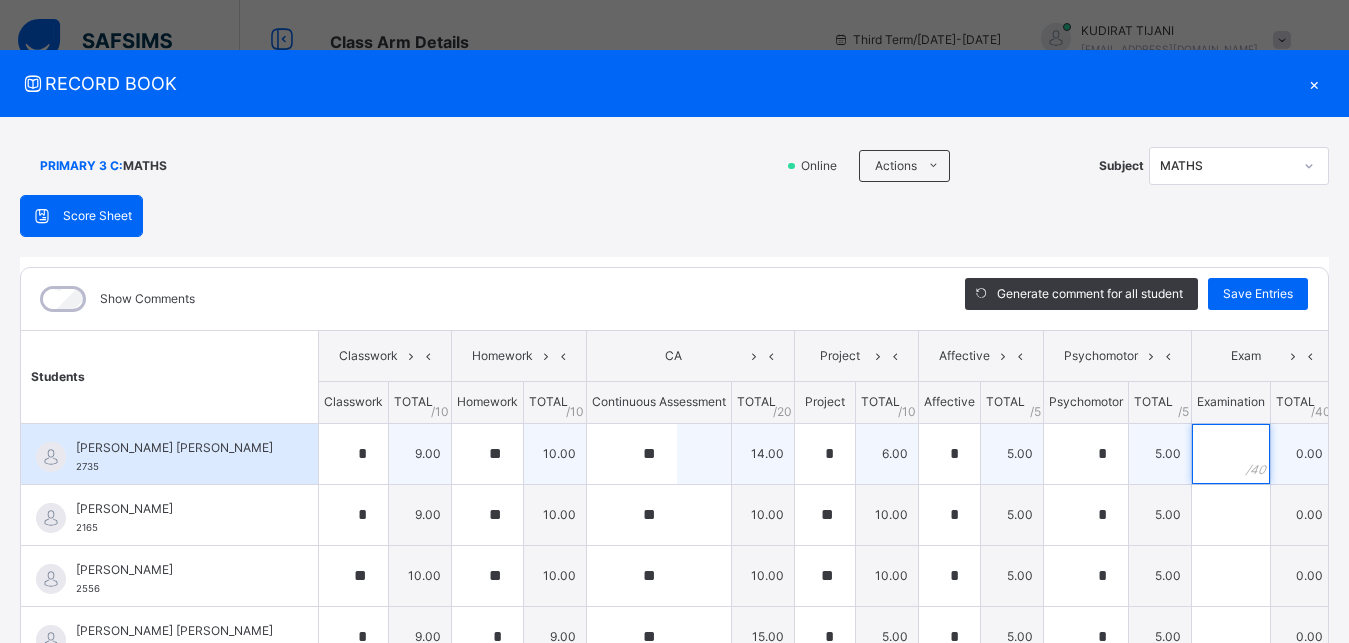 click at bounding box center [1231, 454] 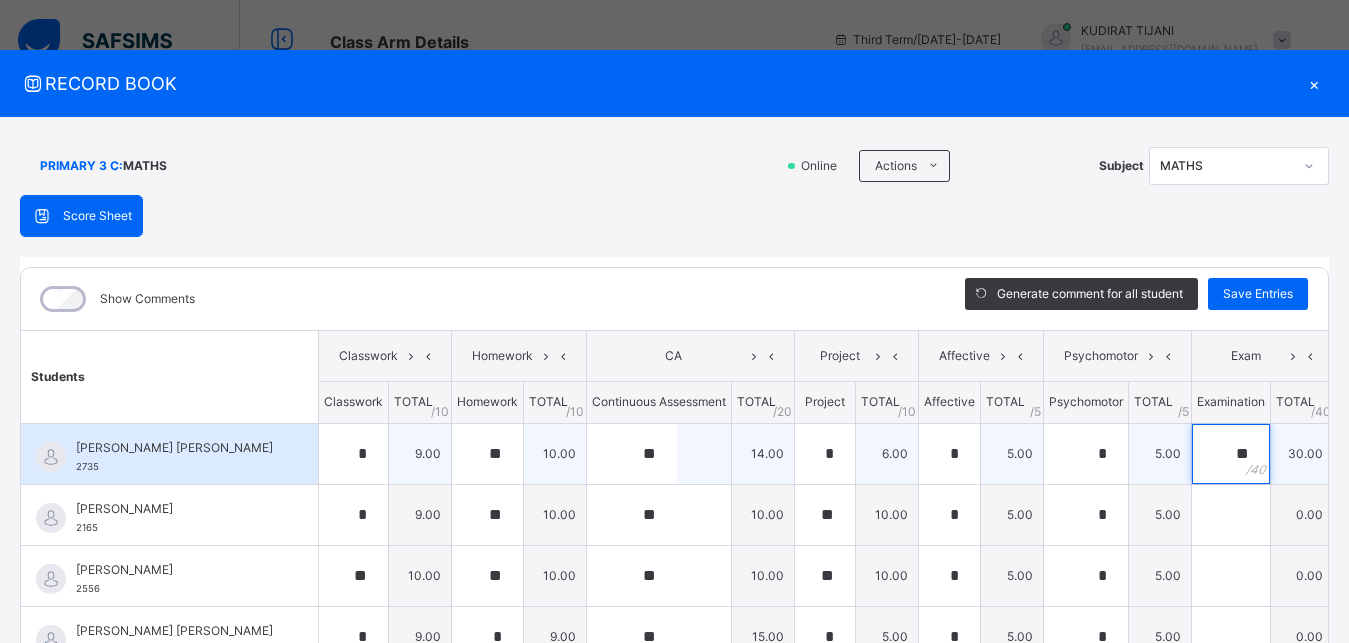 click on "**" at bounding box center [1231, 454] 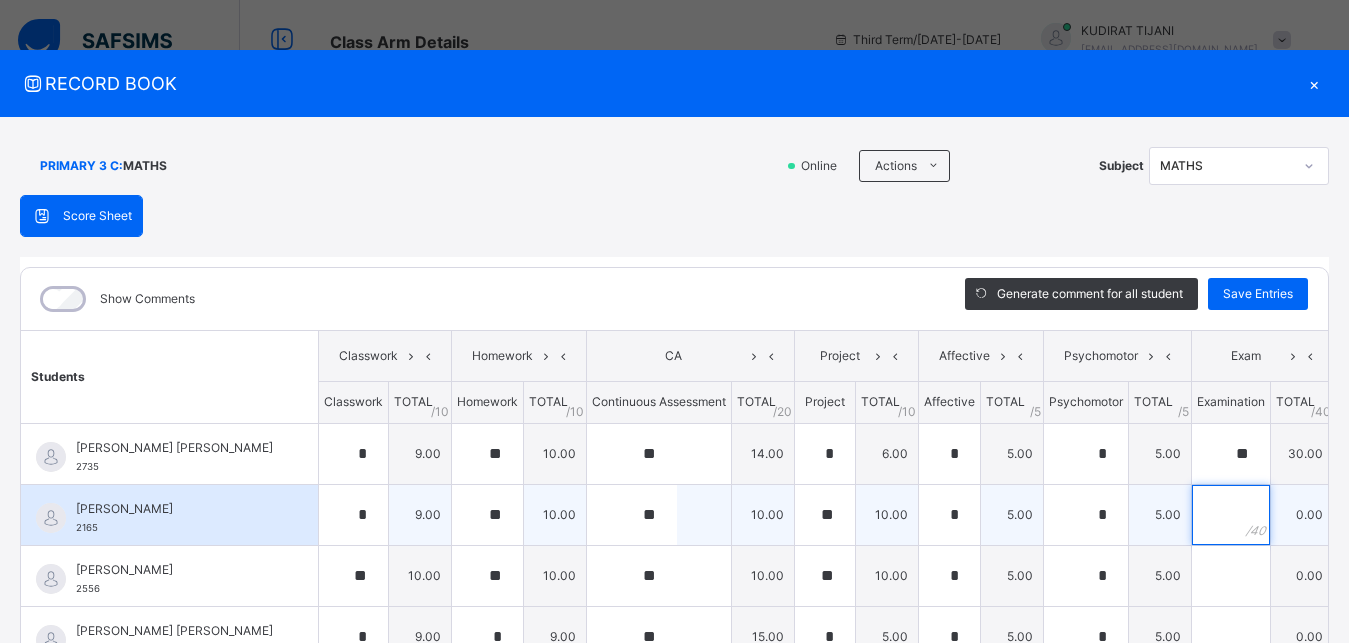 click at bounding box center (1231, 515) 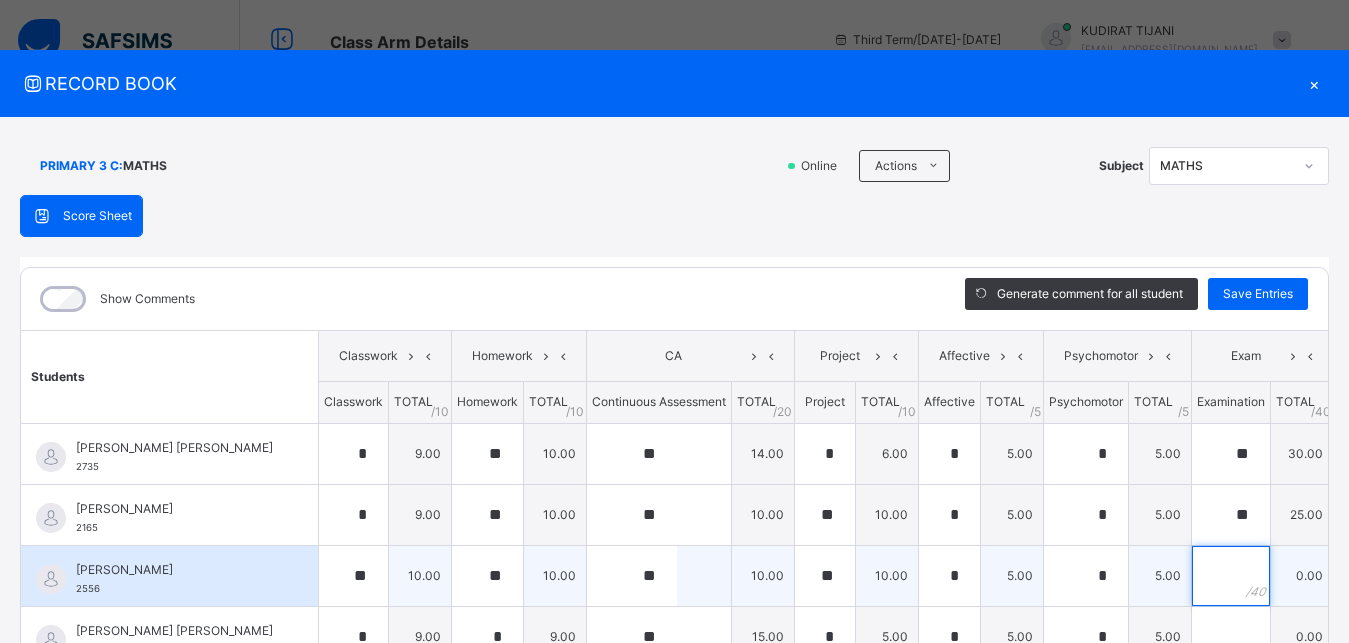 click at bounding box center [1231, 576] 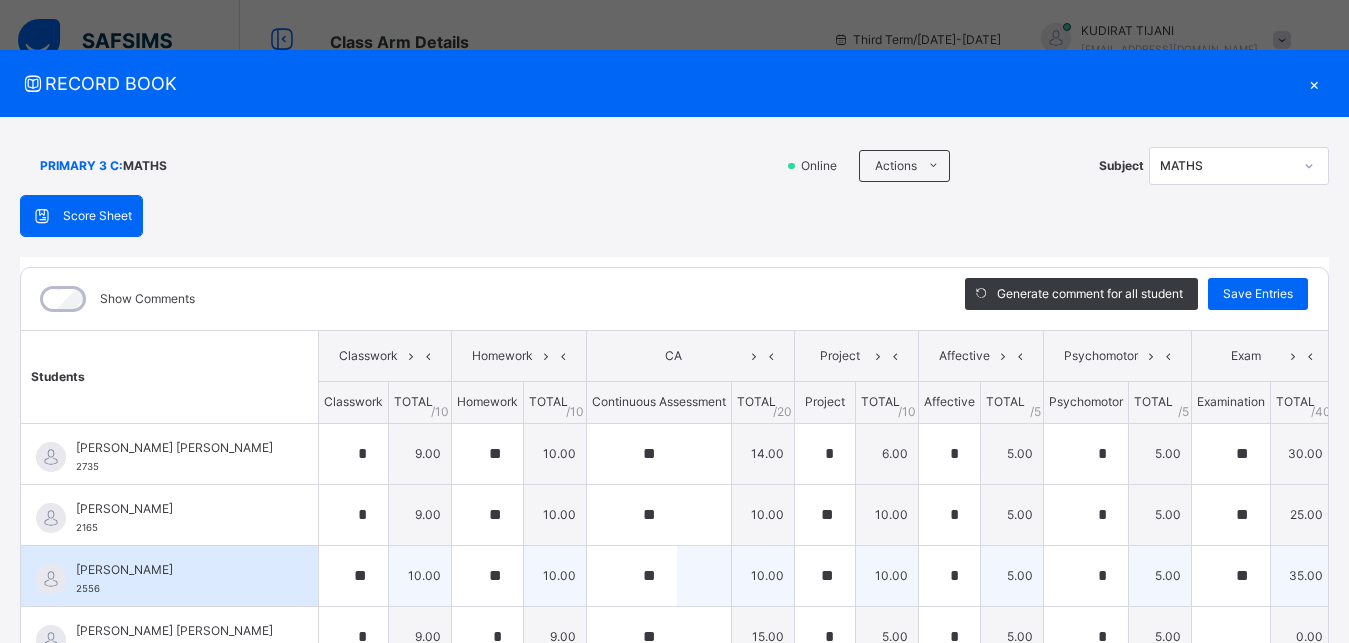 click on "[PERSON_NAME] 2556" at bounding box center [169, 576] 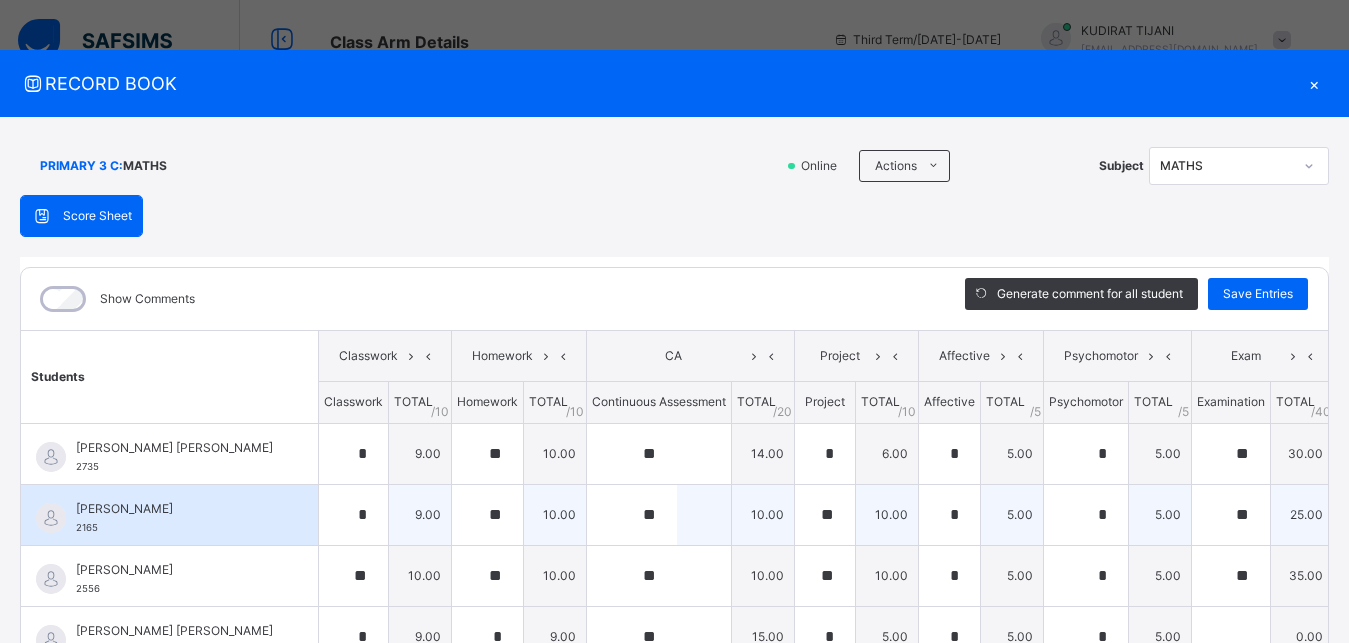 click on "[PERSON_NAME]" at bounding box center [174, 509] 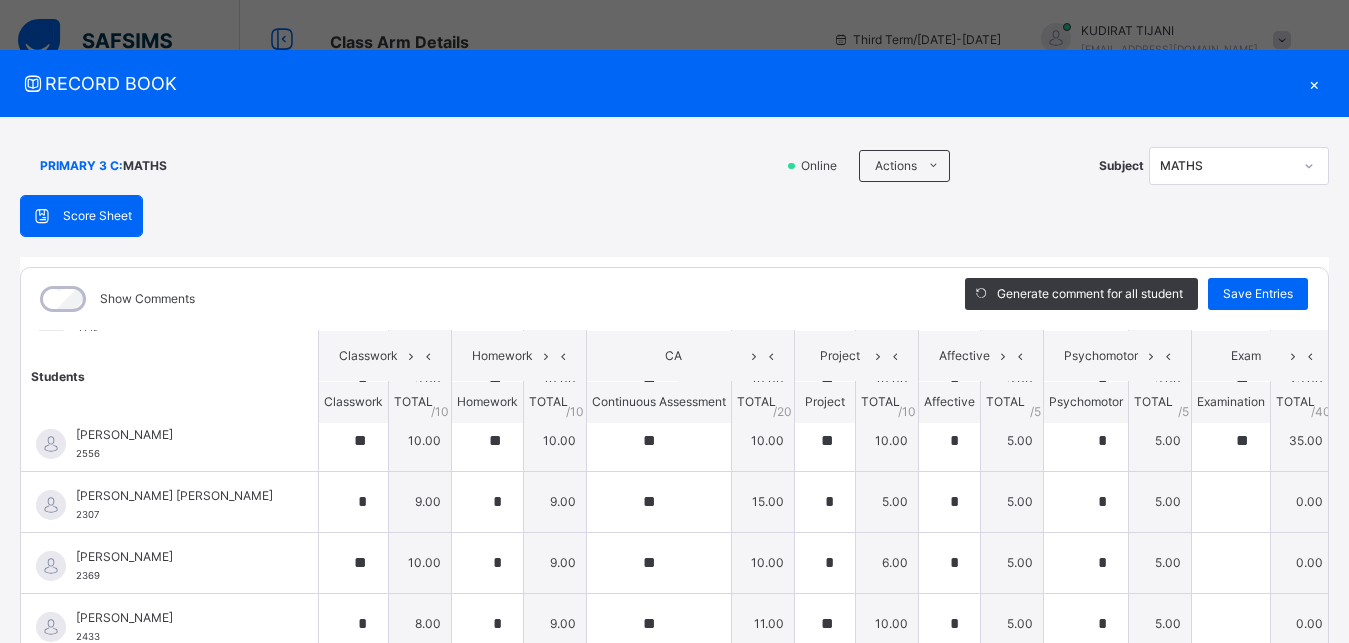 scroll, scrollTop: 180, scrollLeft: 0, axis: vertical 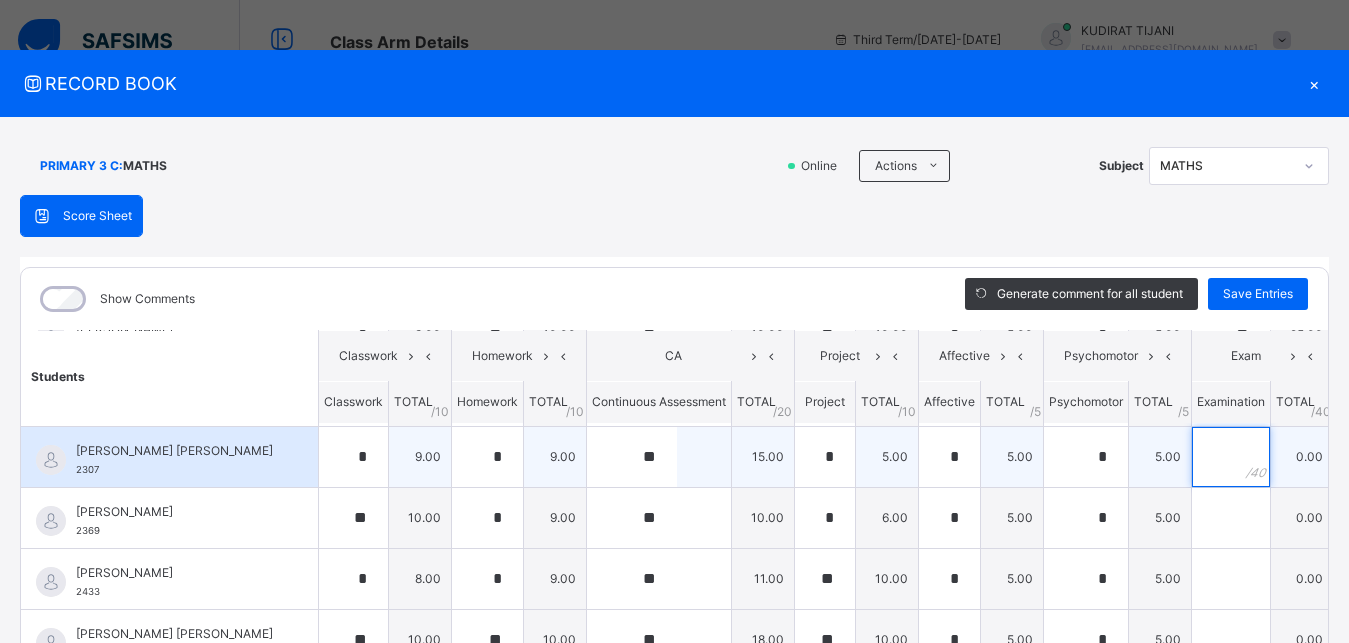click at bounding box center (1231, 457) 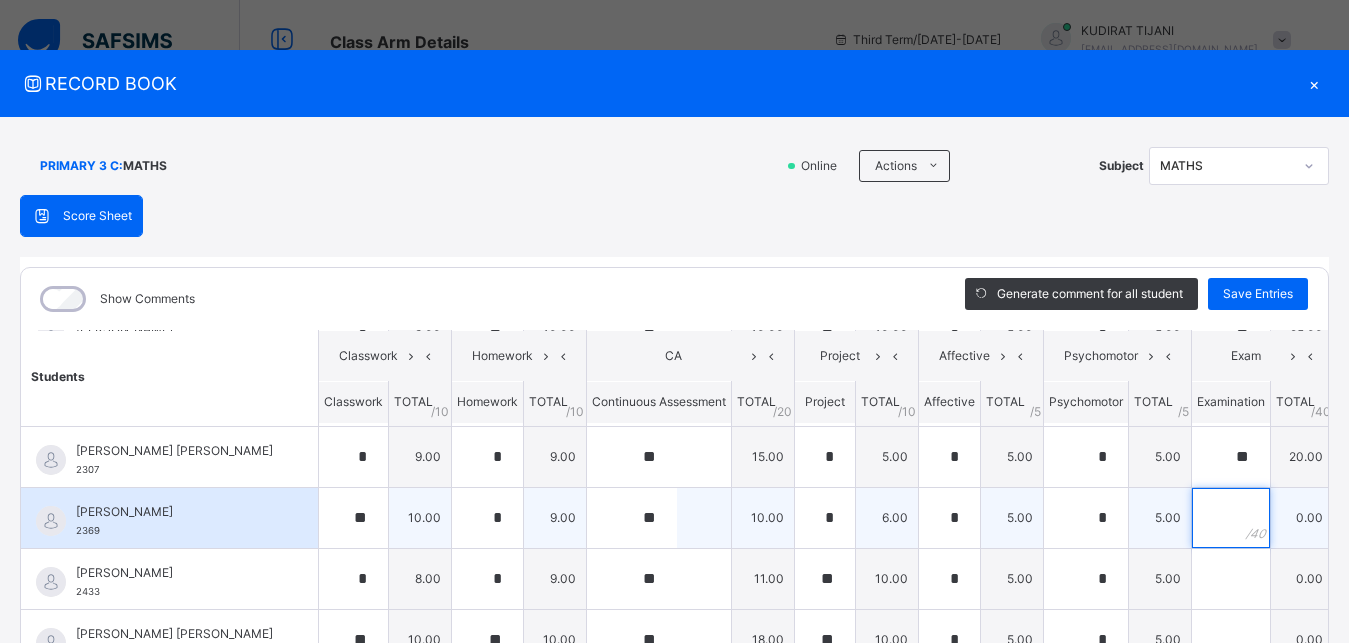 click at bounding box center [1231, 518] 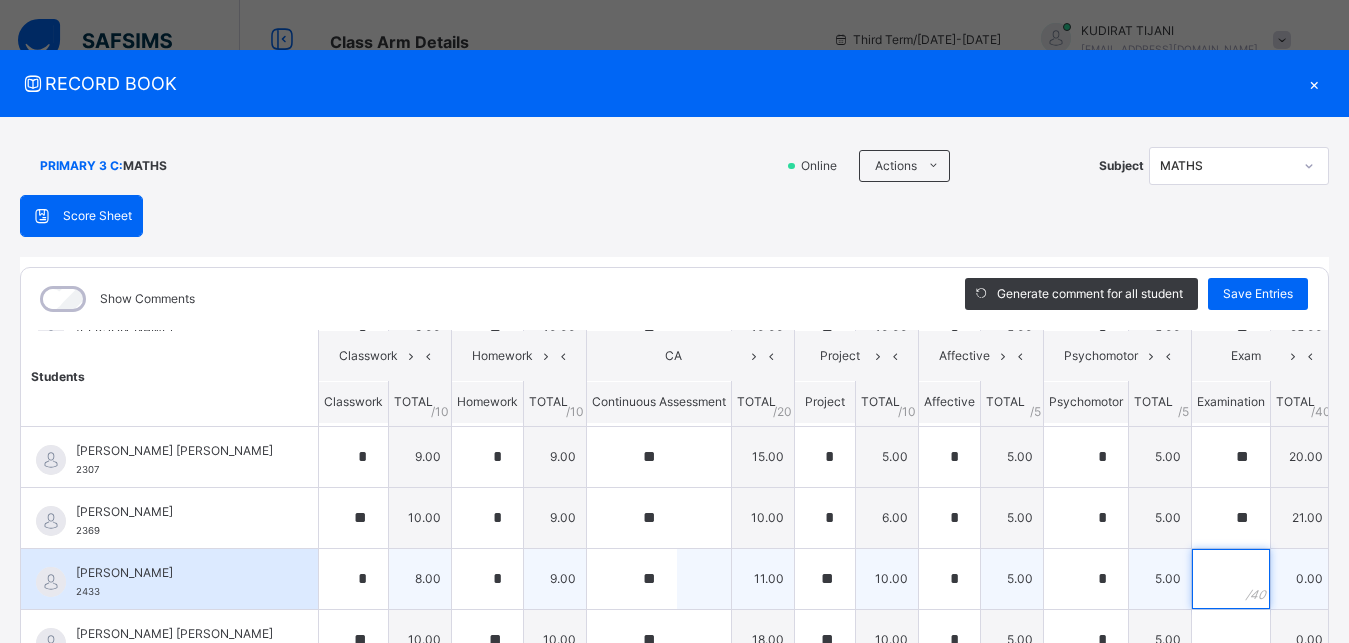 click at bounding box center [1231, 579] 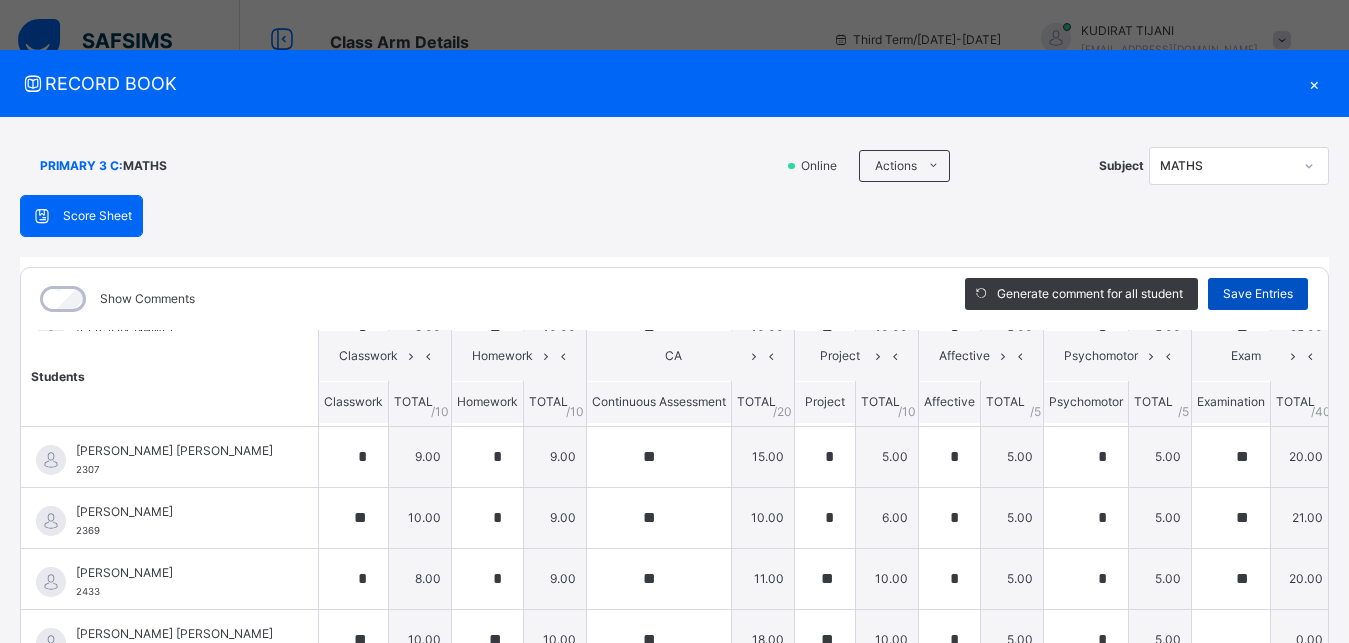click on "Save Entries" at bounding box center (1258, 294) 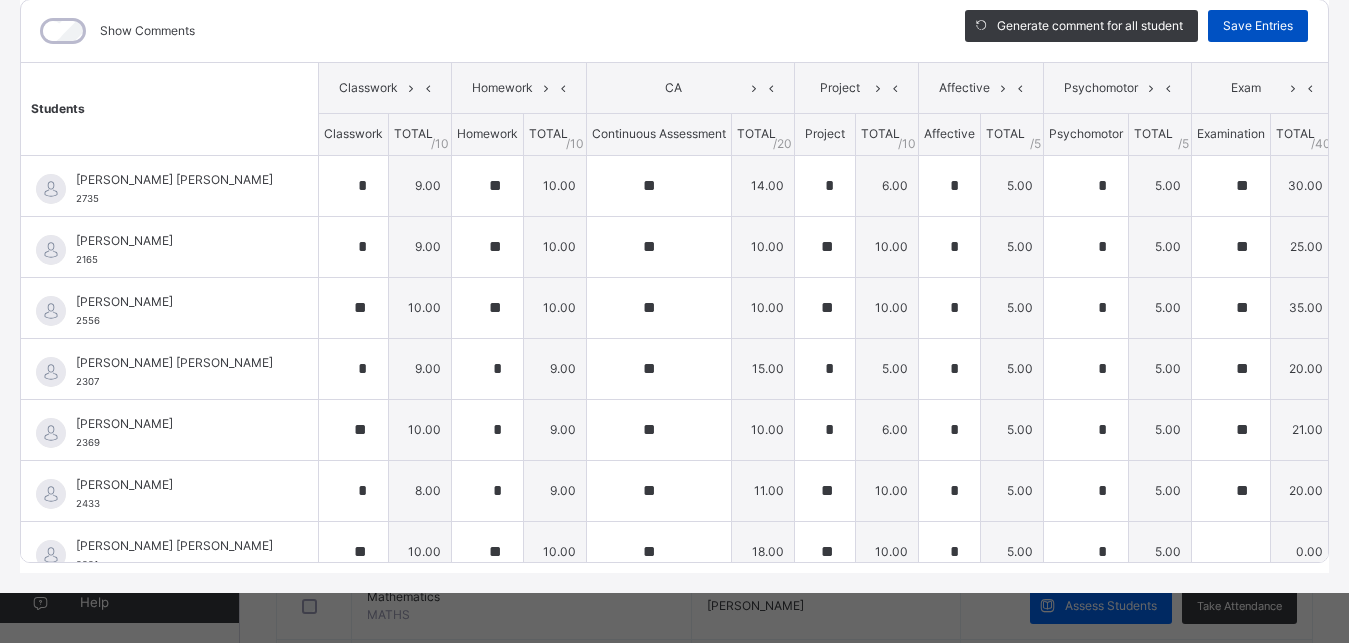scroll, scrollTop: 285, scrollLeft: 0, axis: vertical 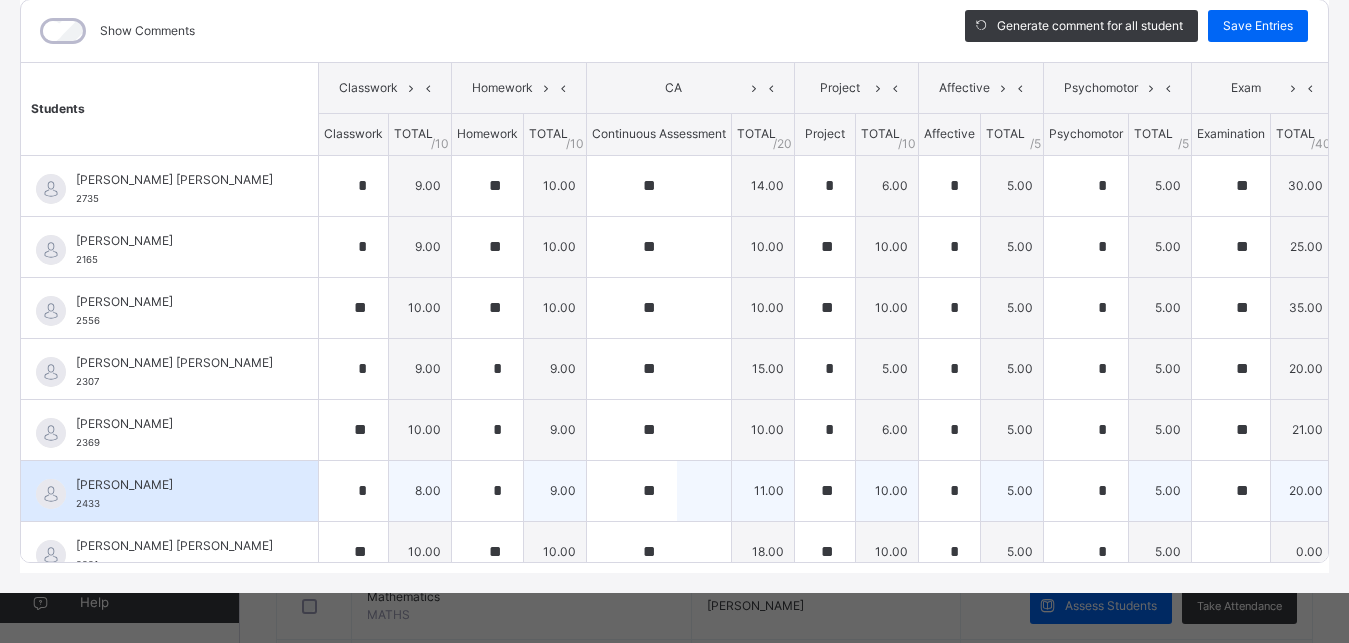click on "[PERSON_NAME] 2433" at bounding box center [174, 494] 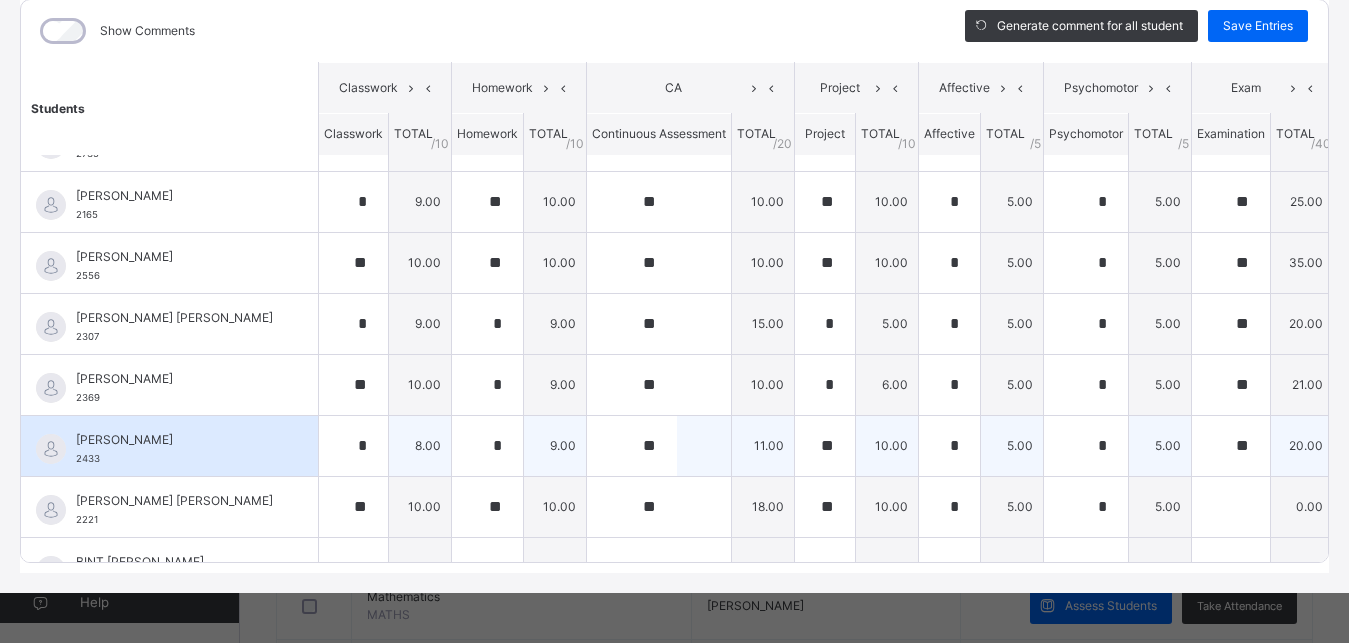scroll, scrollTop: 180, scrollLeft: 0, axis: vertical 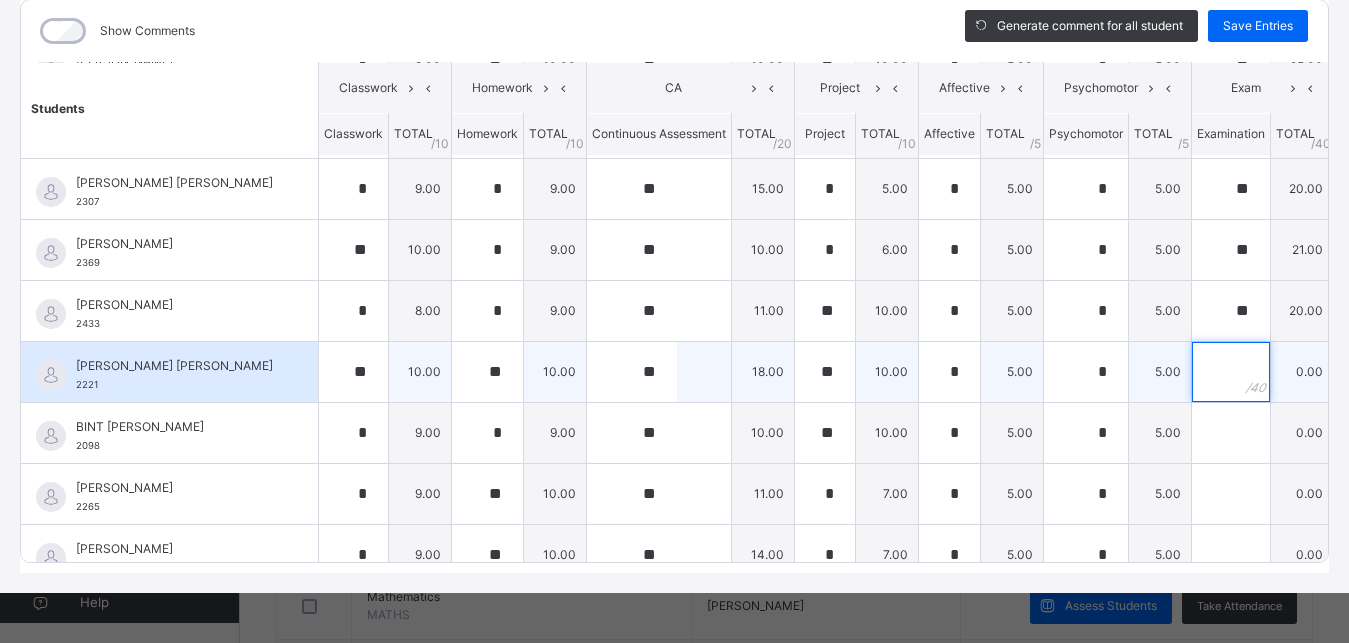 click at bounding box center [1231, 372] 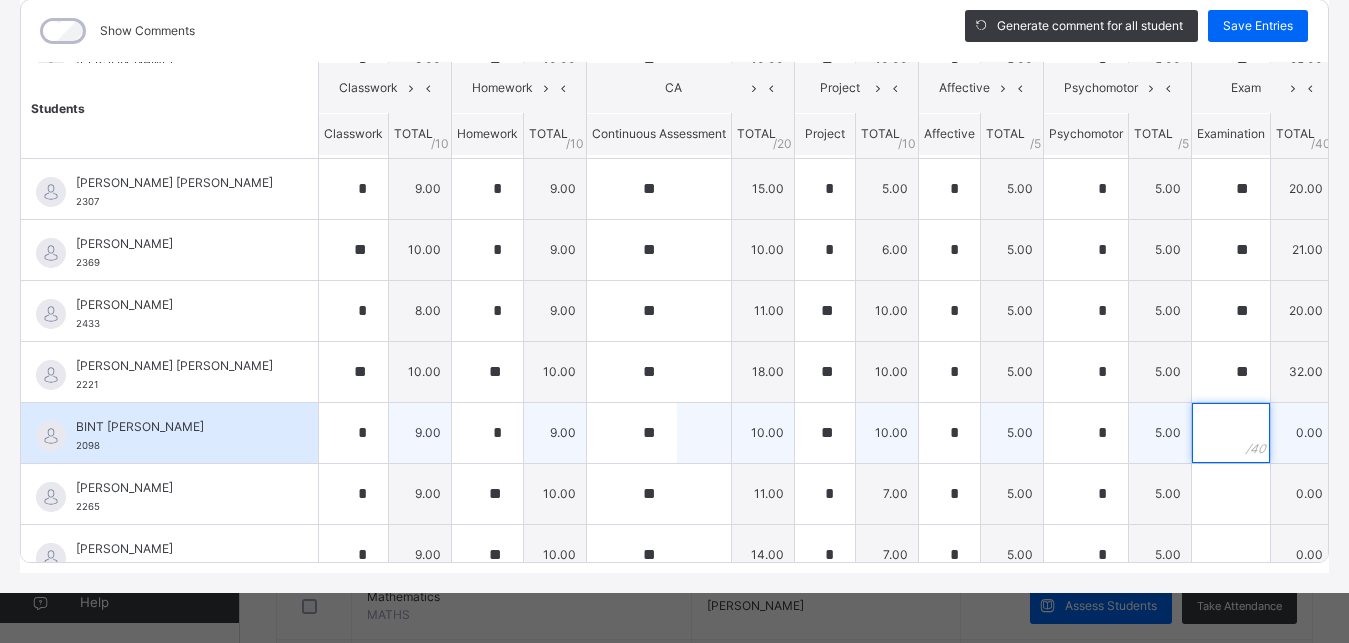 click at bounding box center (1231, 433) 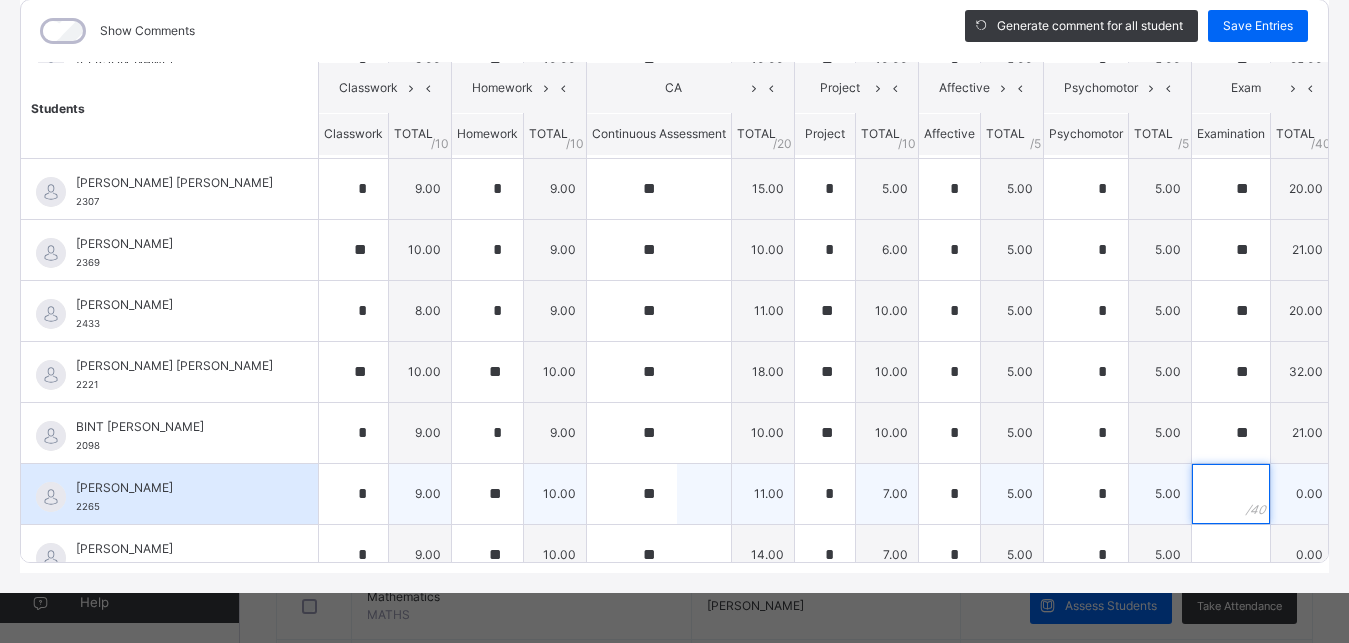 click at bounding box center (1231, 494) 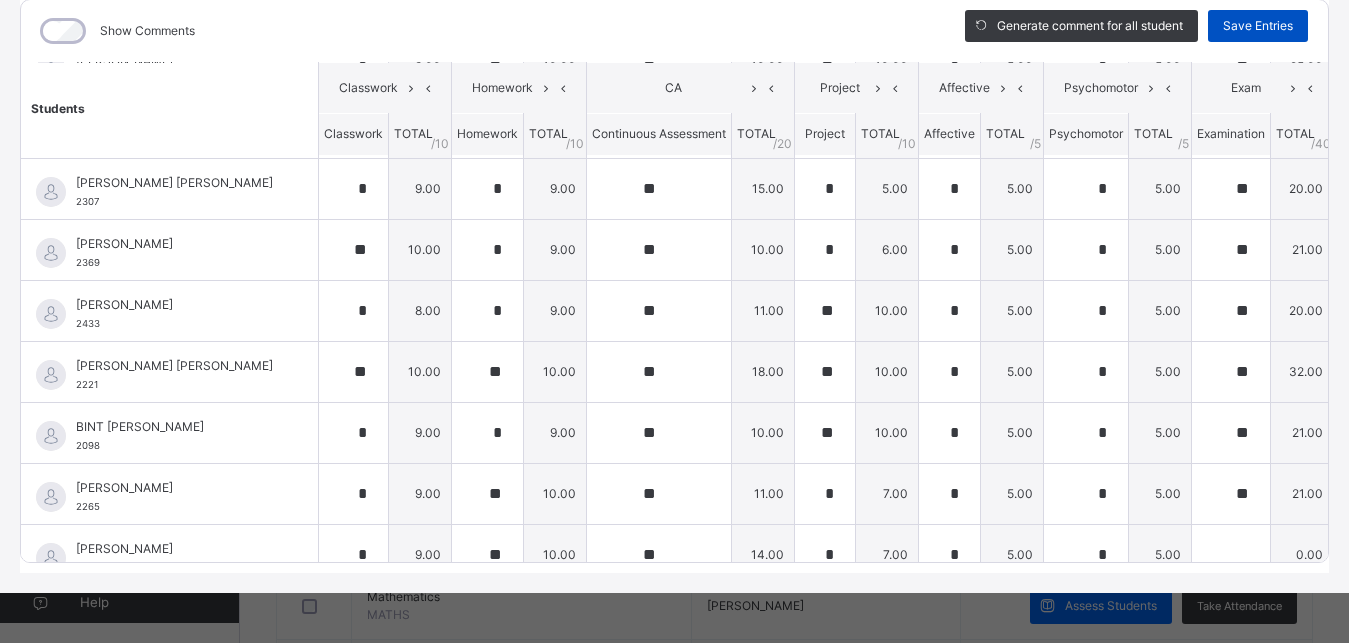 click on "Save Entries" at bounding box center (1258, 26) 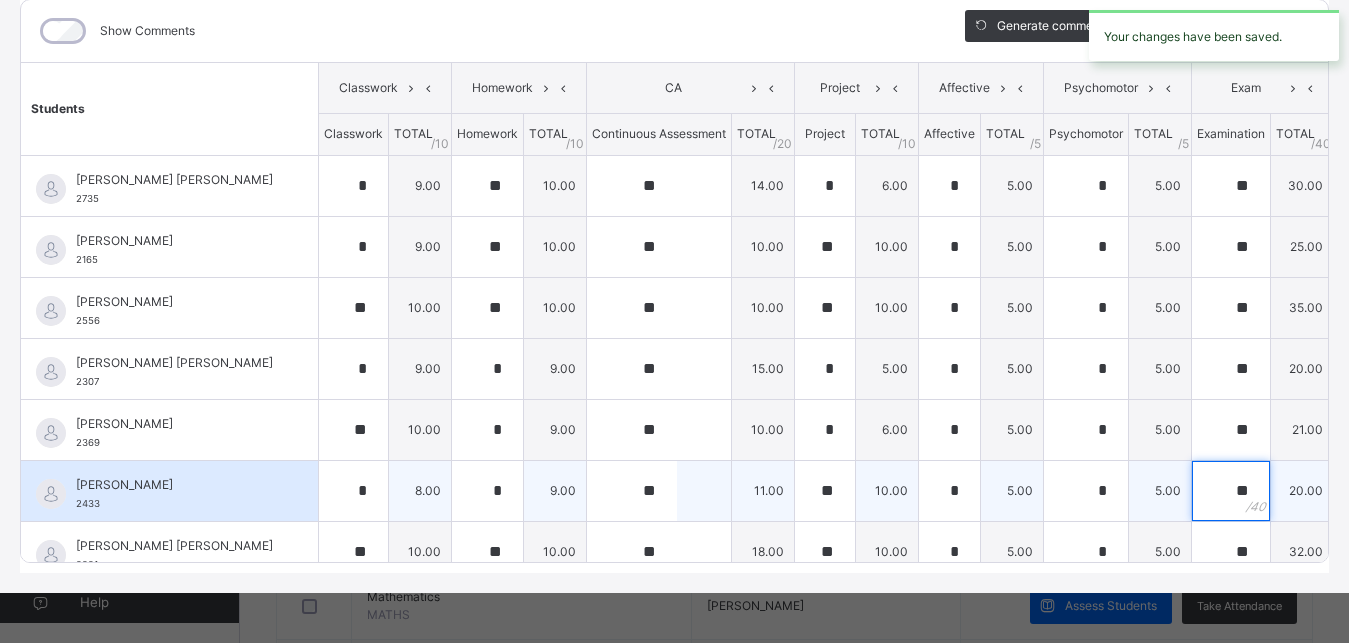 click on "**" at bounding box center (1231, 491) 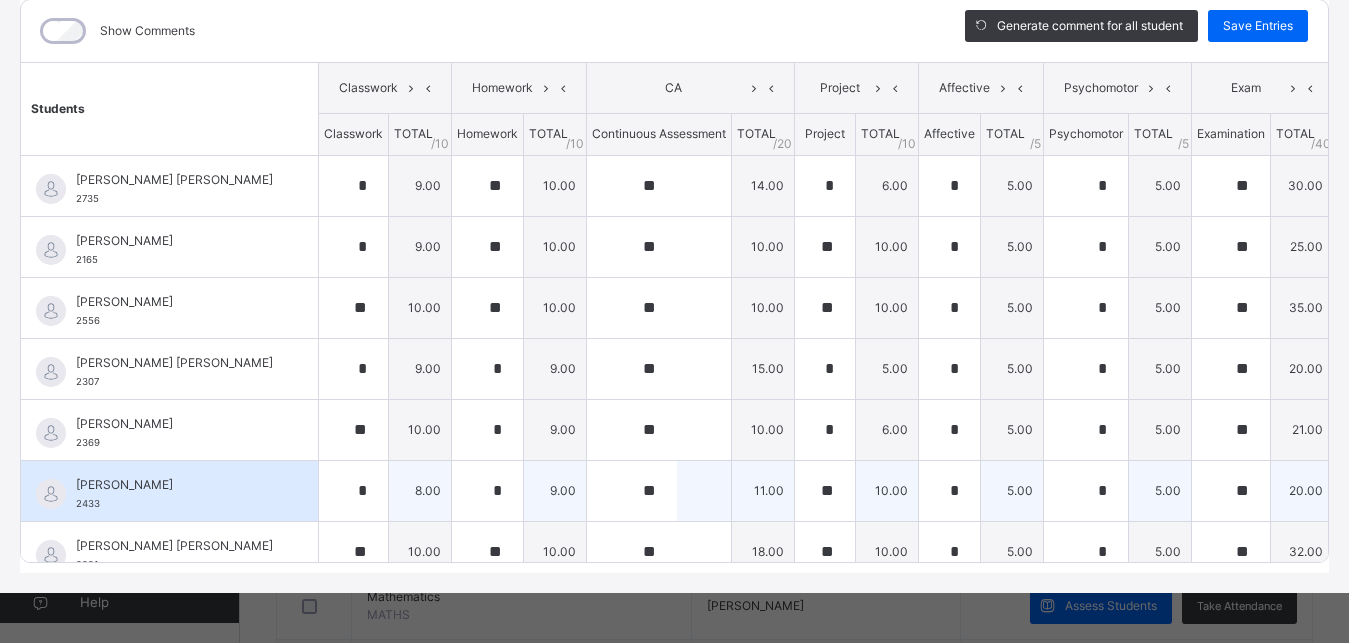 click on "[PERSON_NAME] 2433" at bounding box center [174, 494] 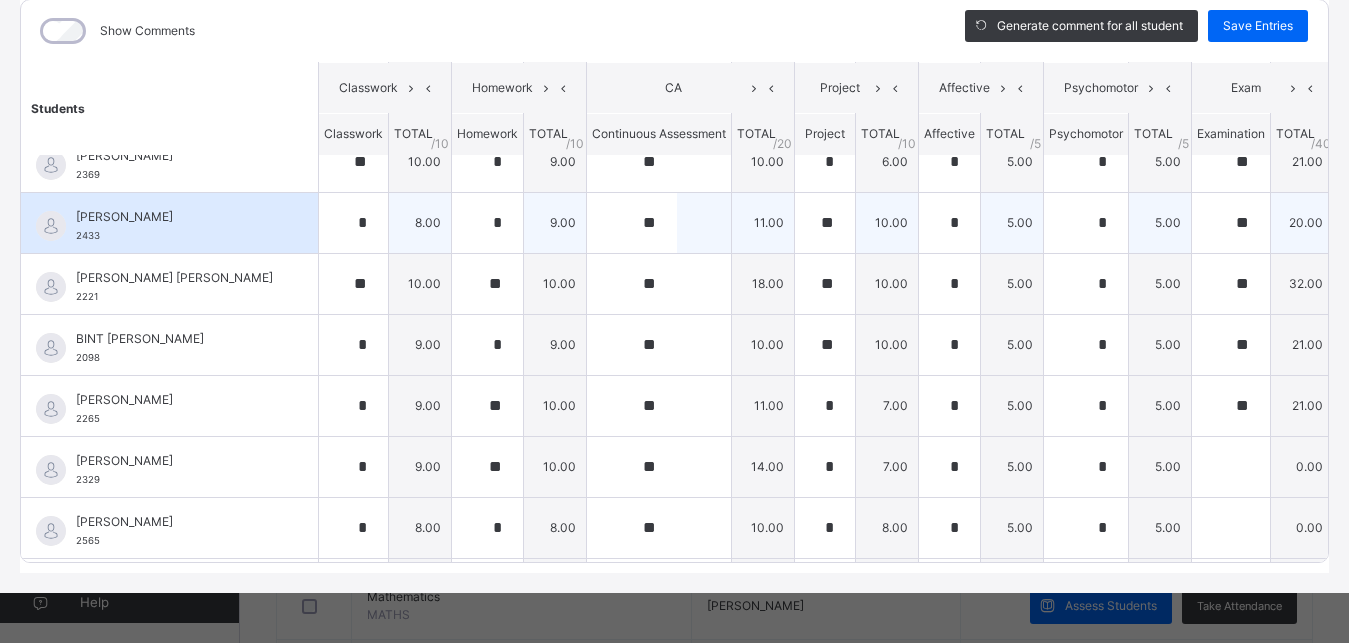 scroll, scrollTop: 315, scrollLeft: 0, axis: vertical 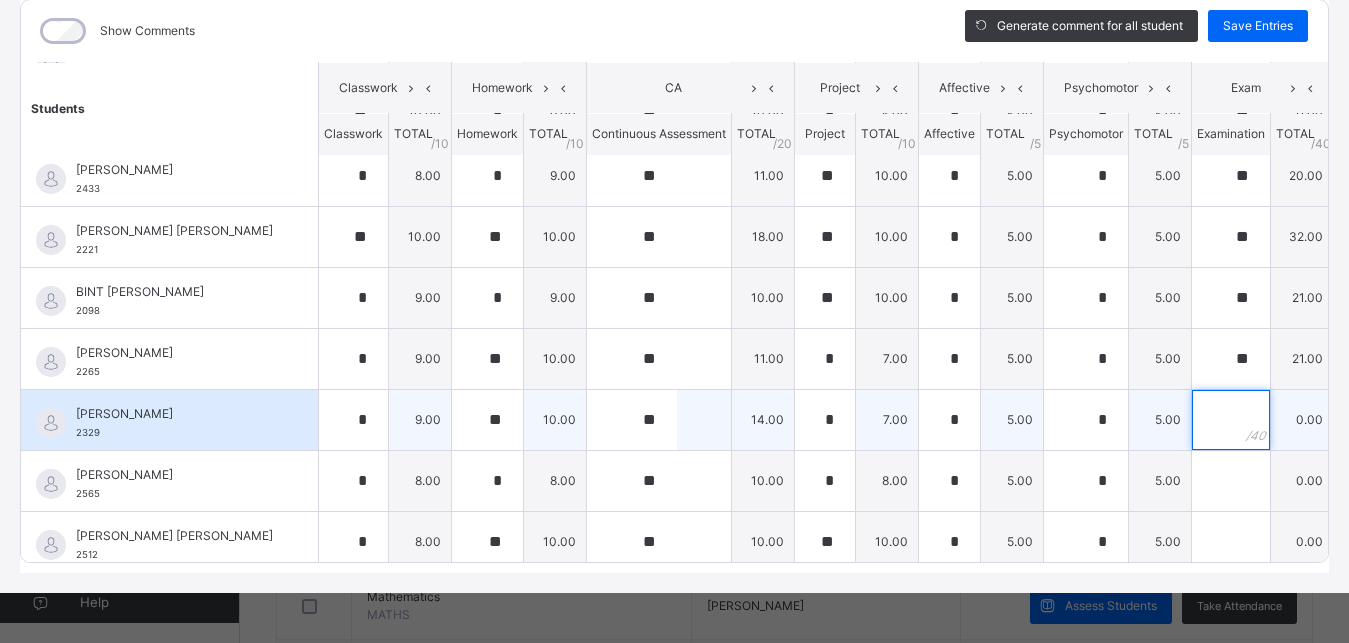 click at bounding box center [1231, 420] 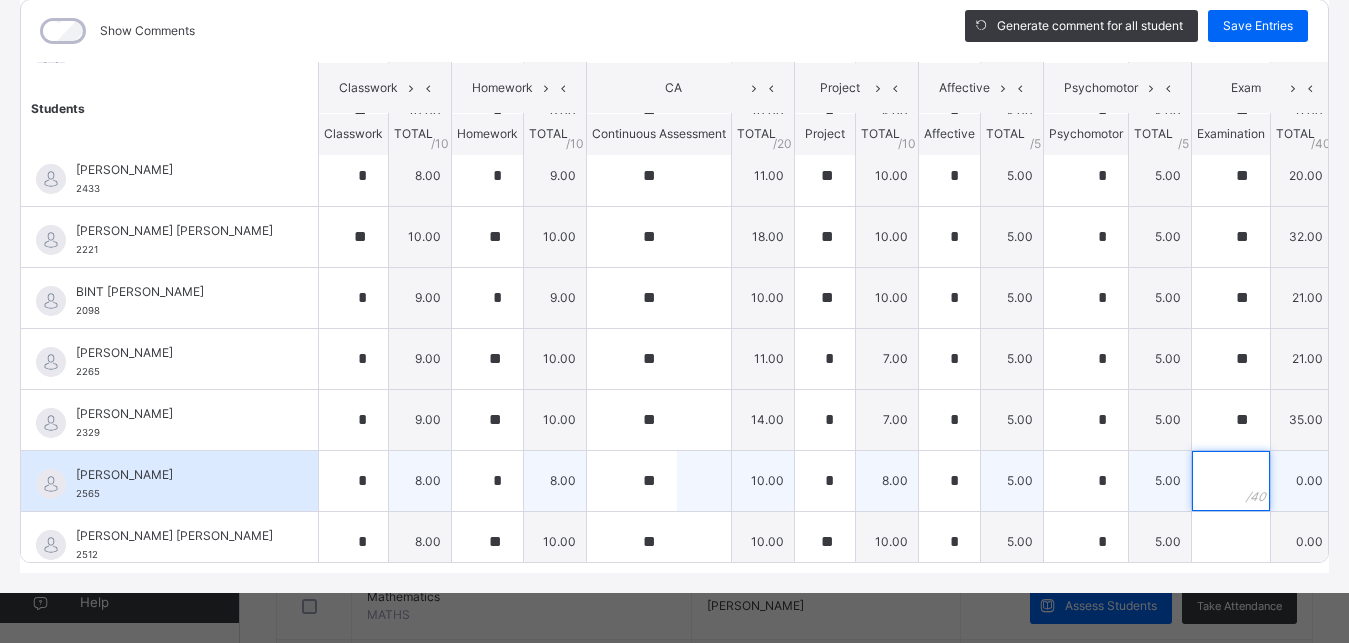 click at bounding box center [1231, 481] 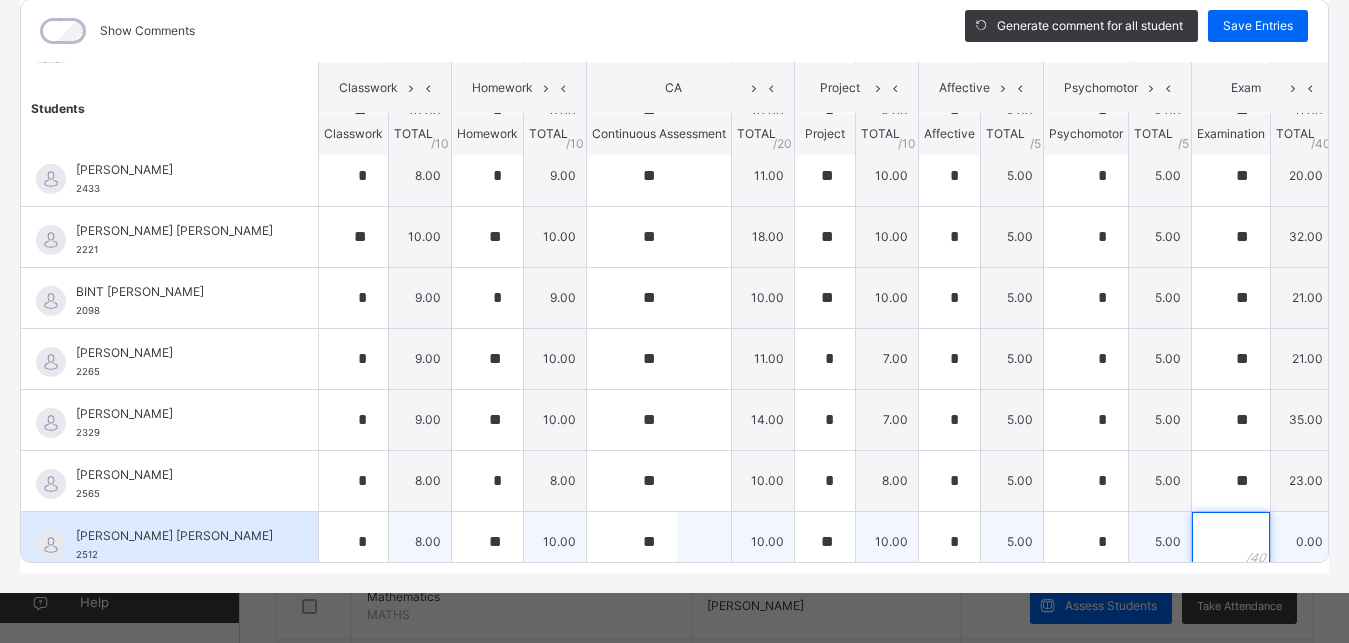 click at bounding box center (1231, 542) 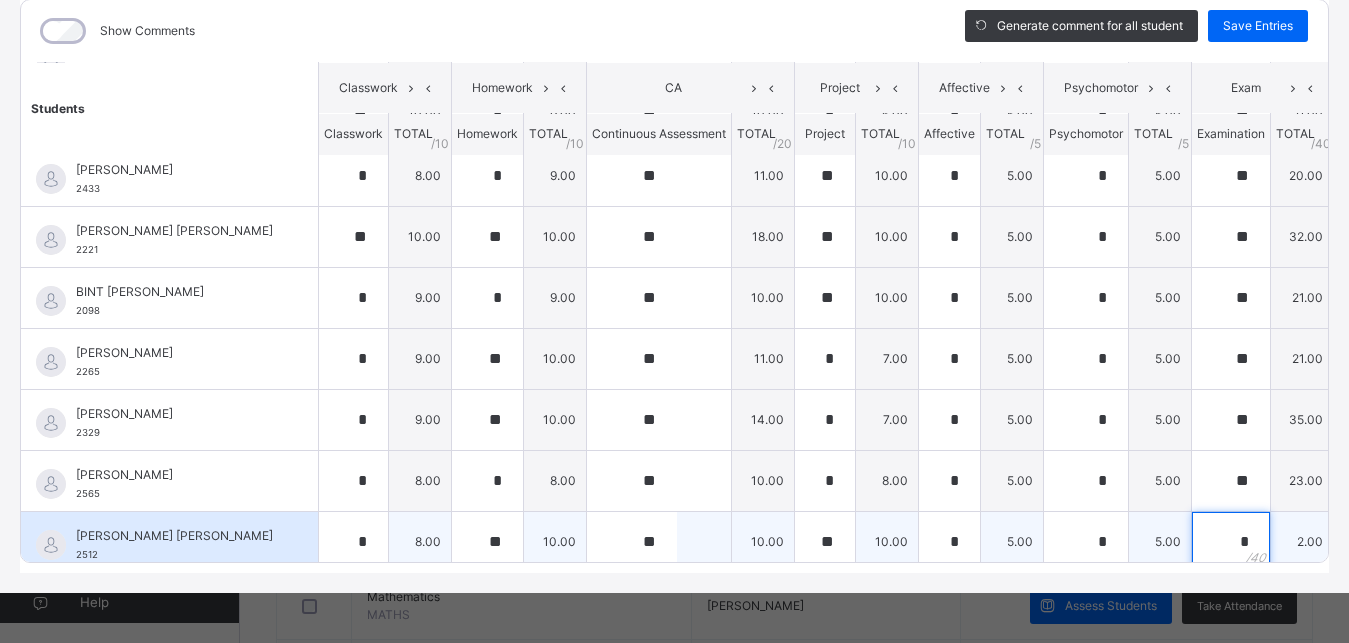 scroll, scrollTop: 322, scrollLeft: 0, axis: vertical 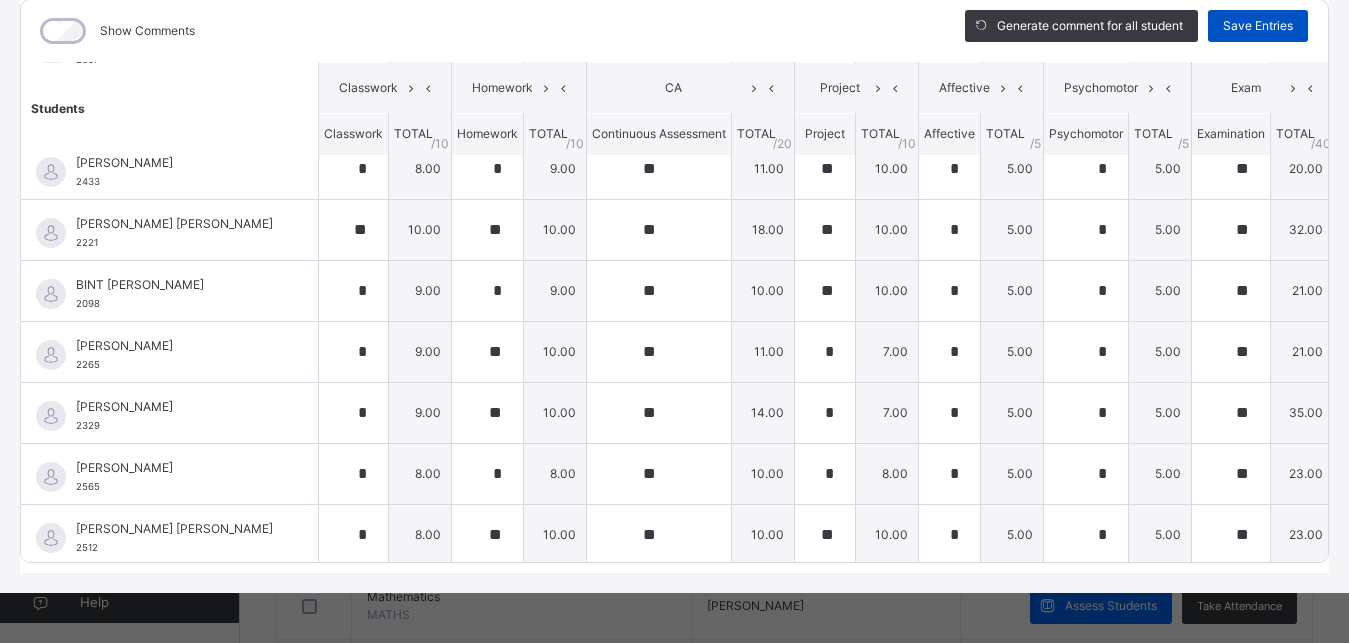 click on "Save Entries" at bounding box center [1258, 26] 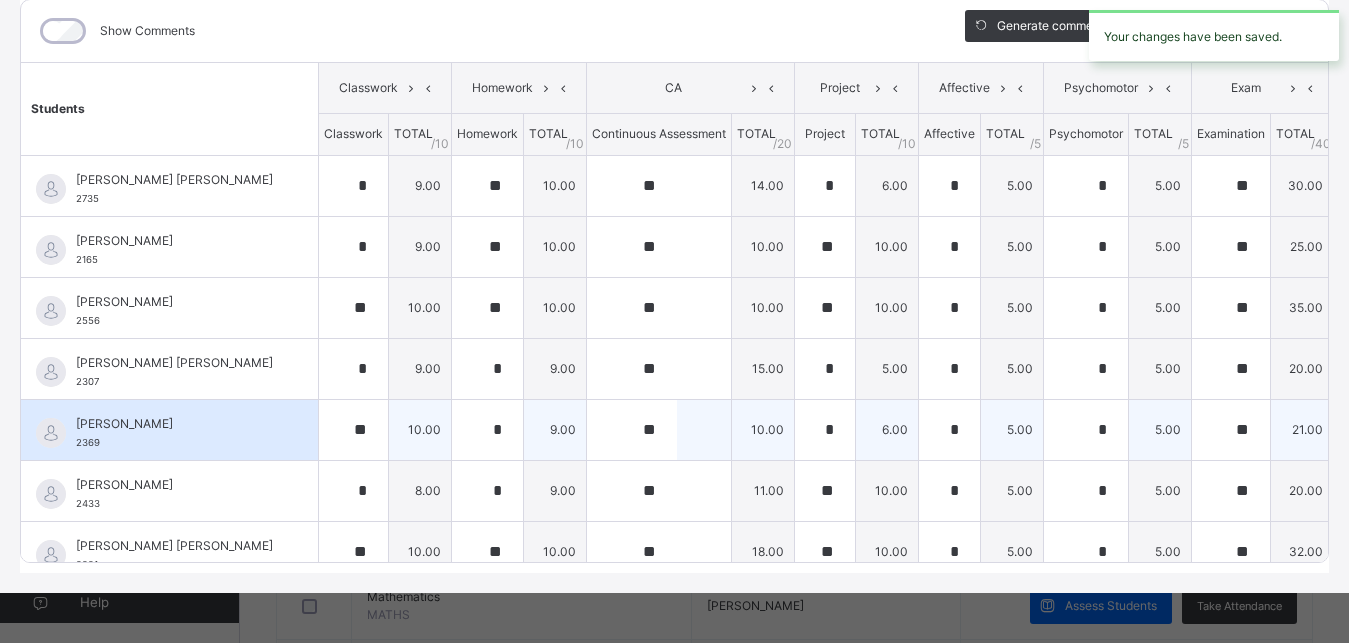 click on "[PERSON_NAME] 2369" at bounding box center [174, 433] 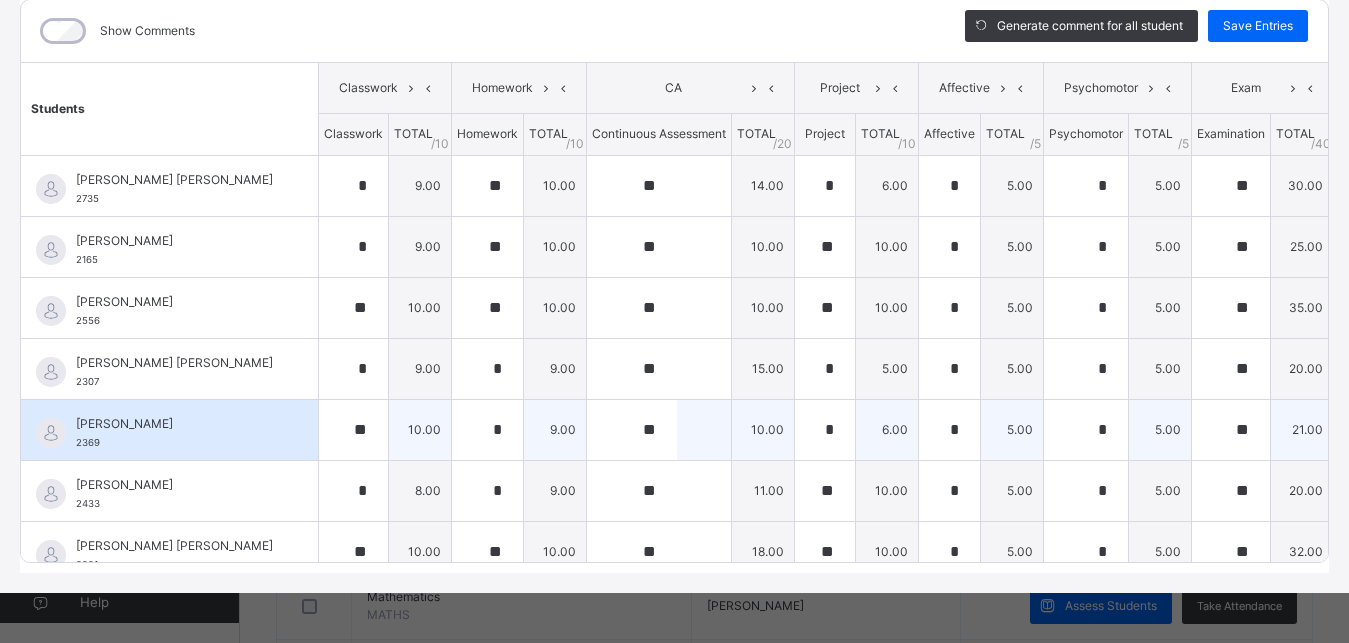 click on "[PERSON_NAME]" at bounding box center [174, 424] 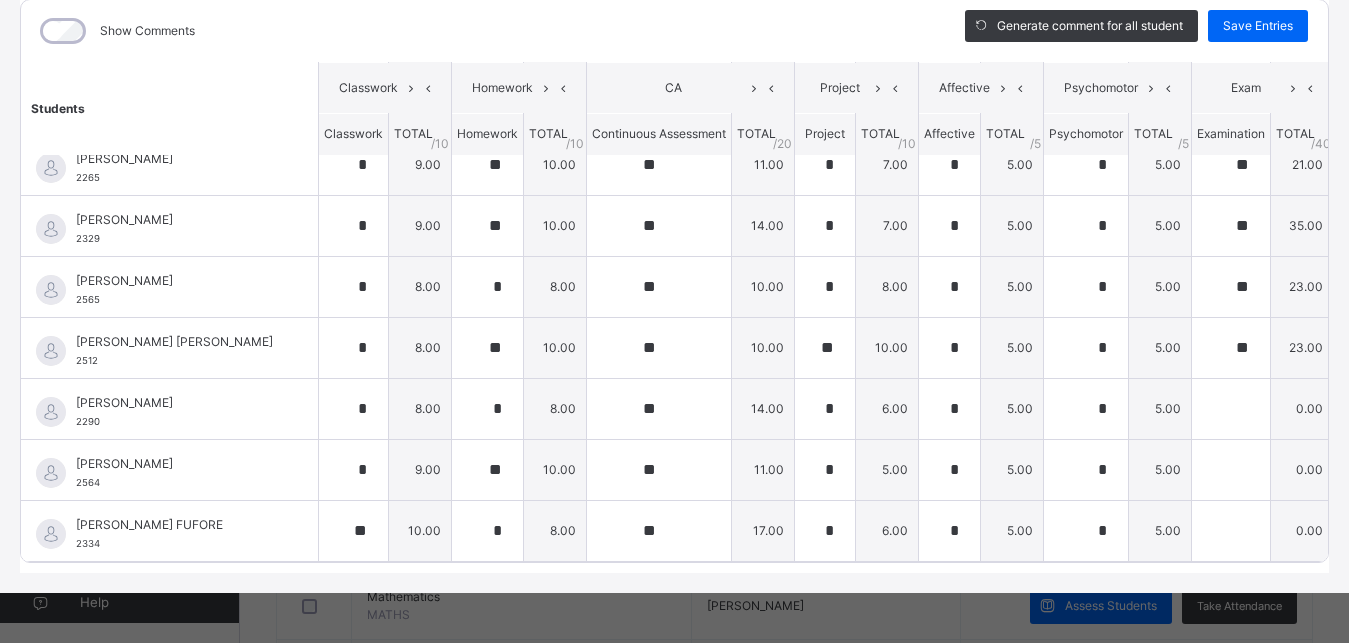 scroll, scrollTop: 526, scrollLeft: 0, axis: vertical 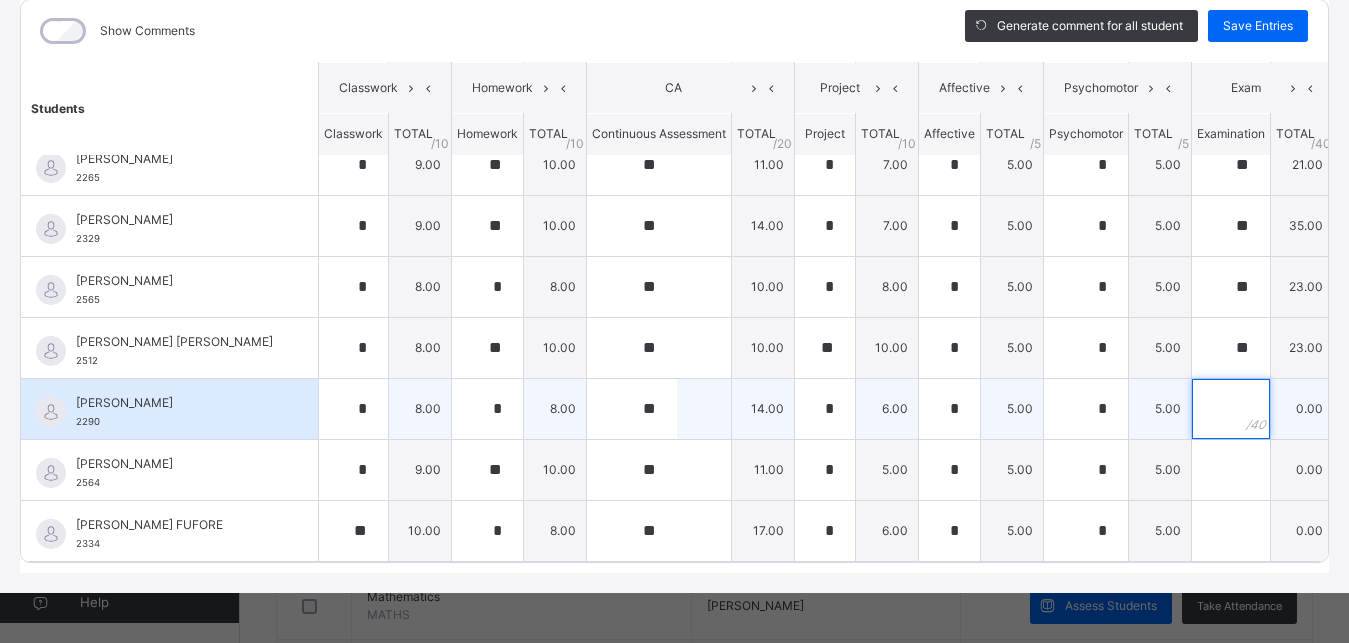 click at bounding box center [1231, 409] 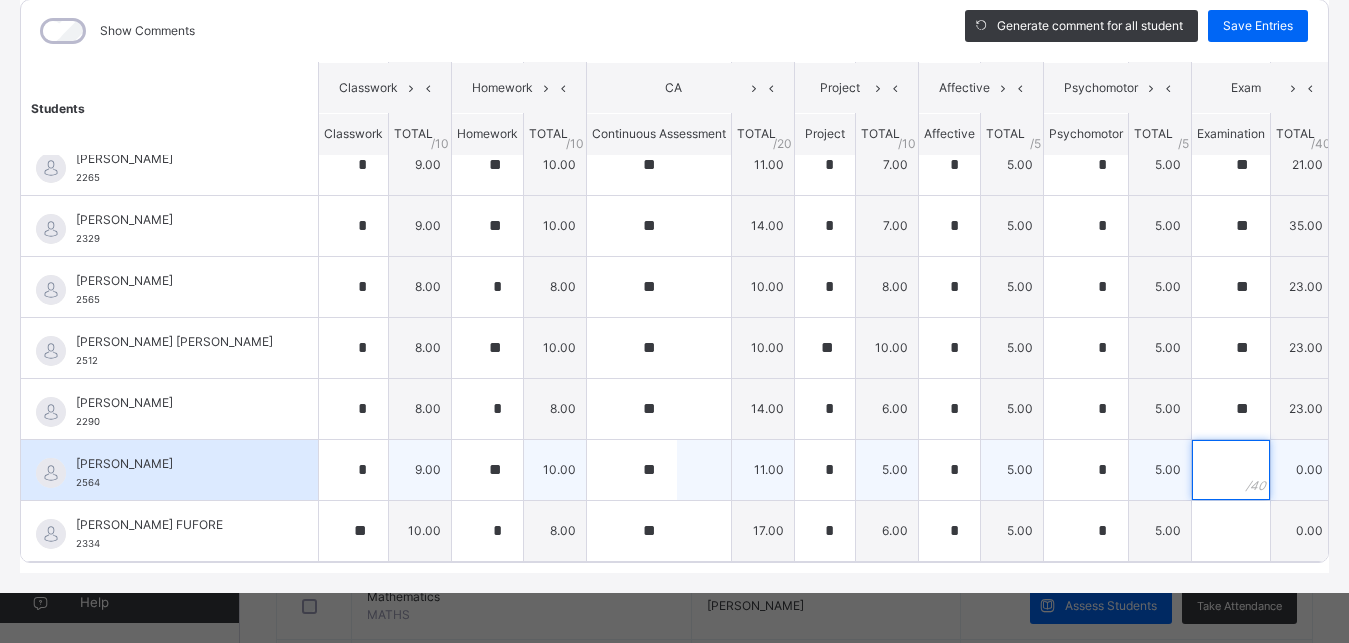 click at bounding box center [1231, 470] 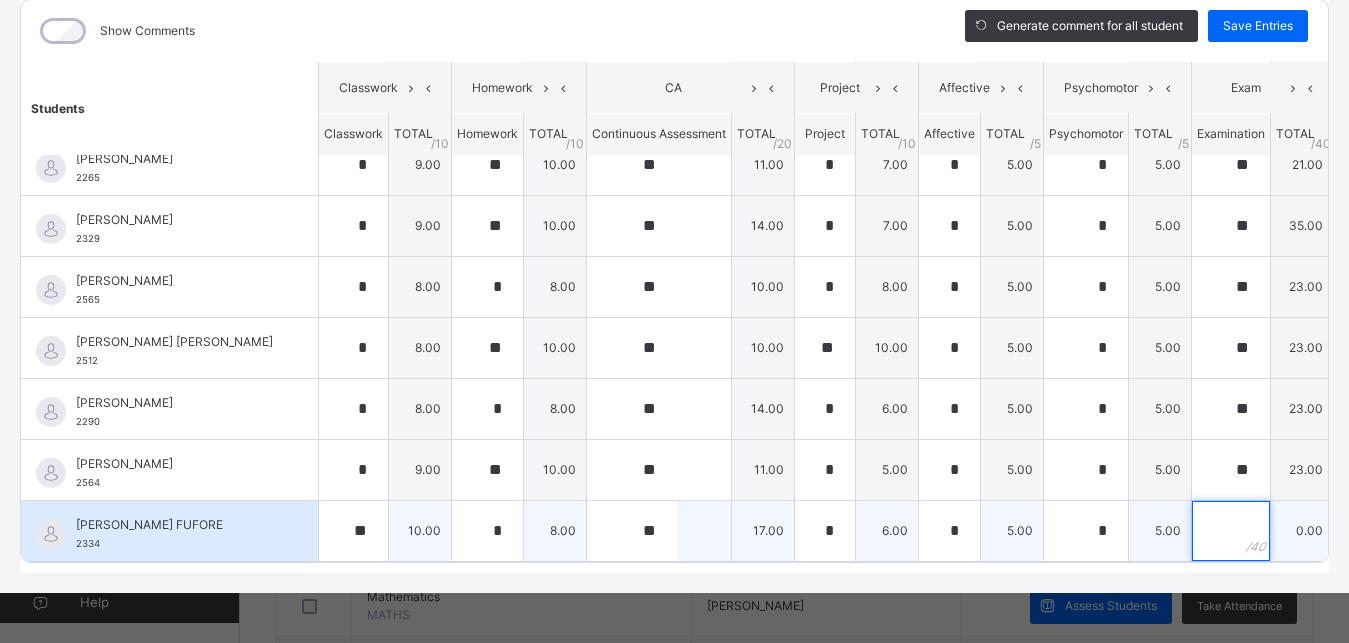 click at bounding box center [1231, 531] 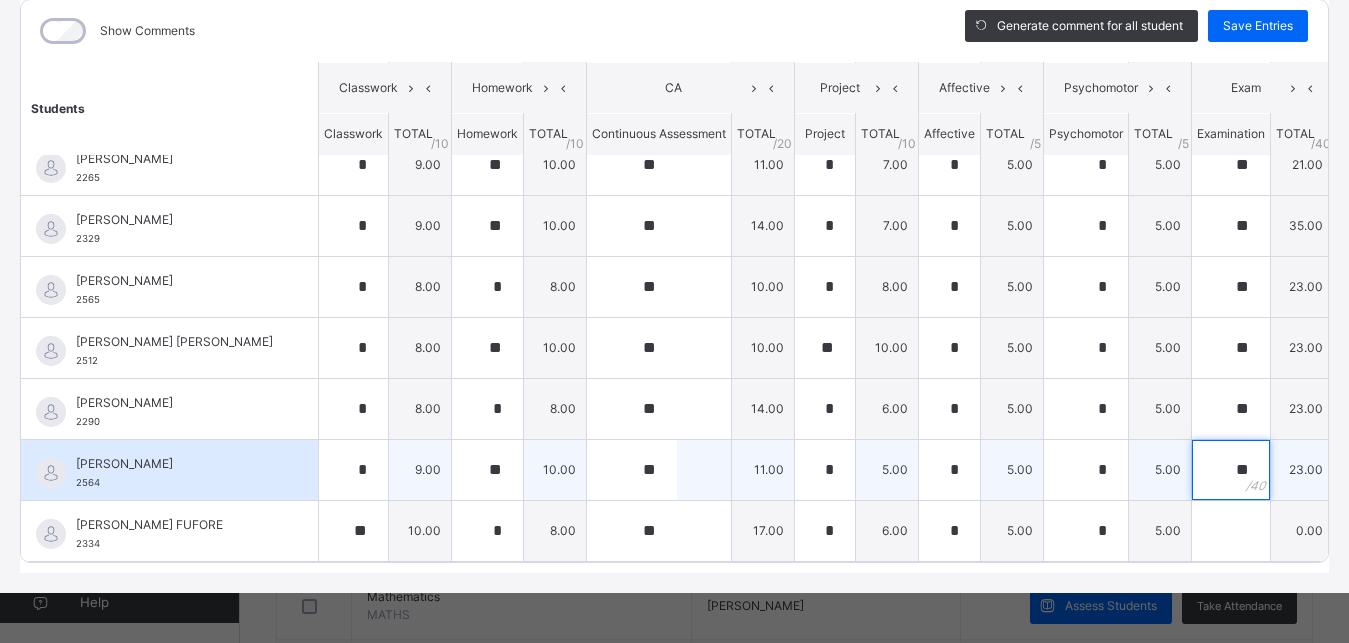click on "**" at bounding box center (1231, 470) 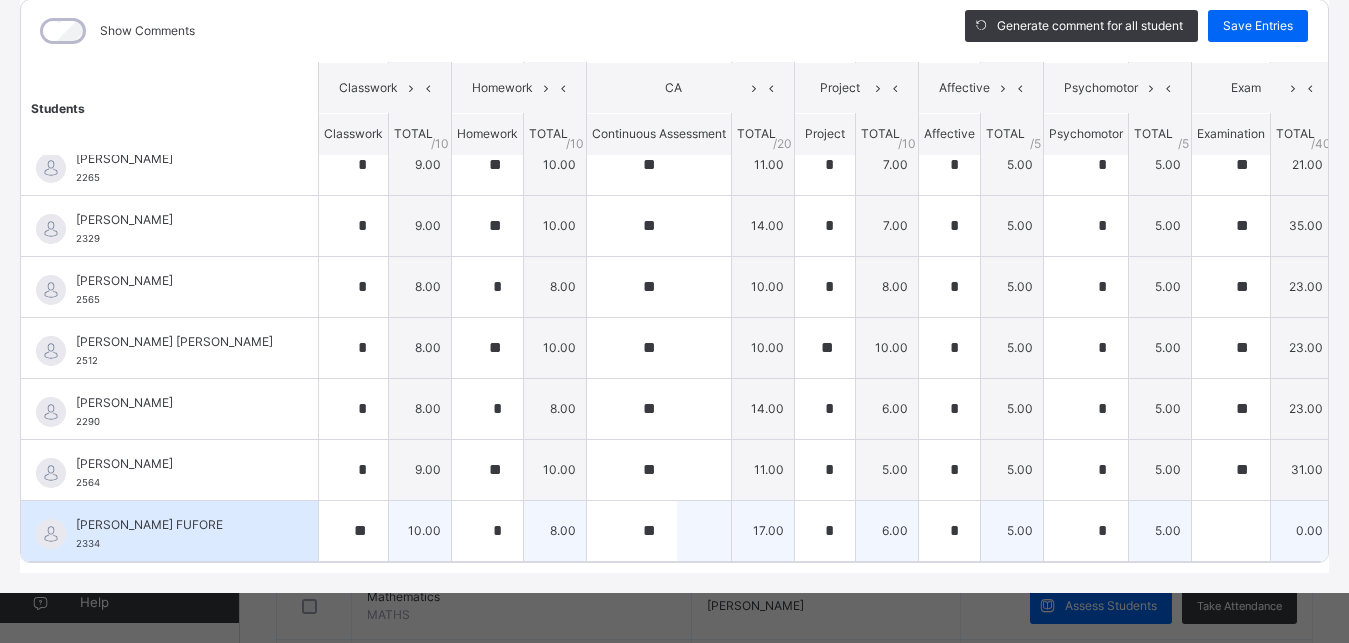 drag, startPoint x: 1272, startPoint y: 455, endPoint x: 1318, endPoint y: 479, distance: 51.884487 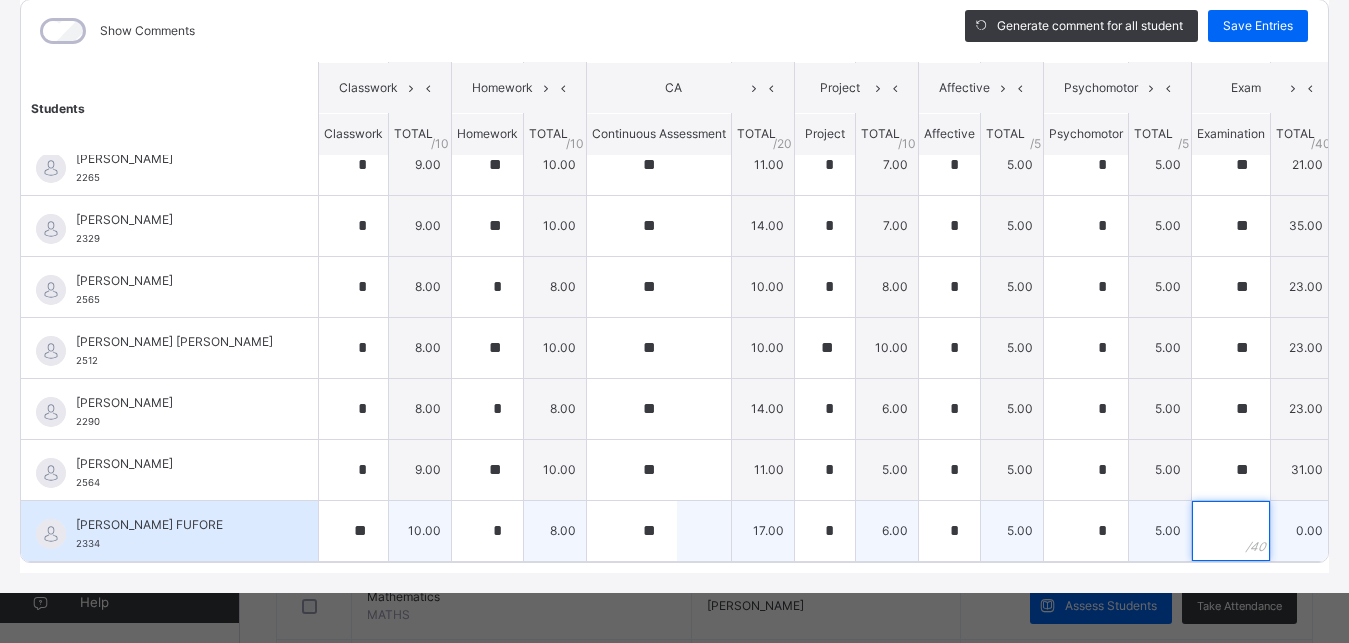 click at bounding box center [1231, 531] 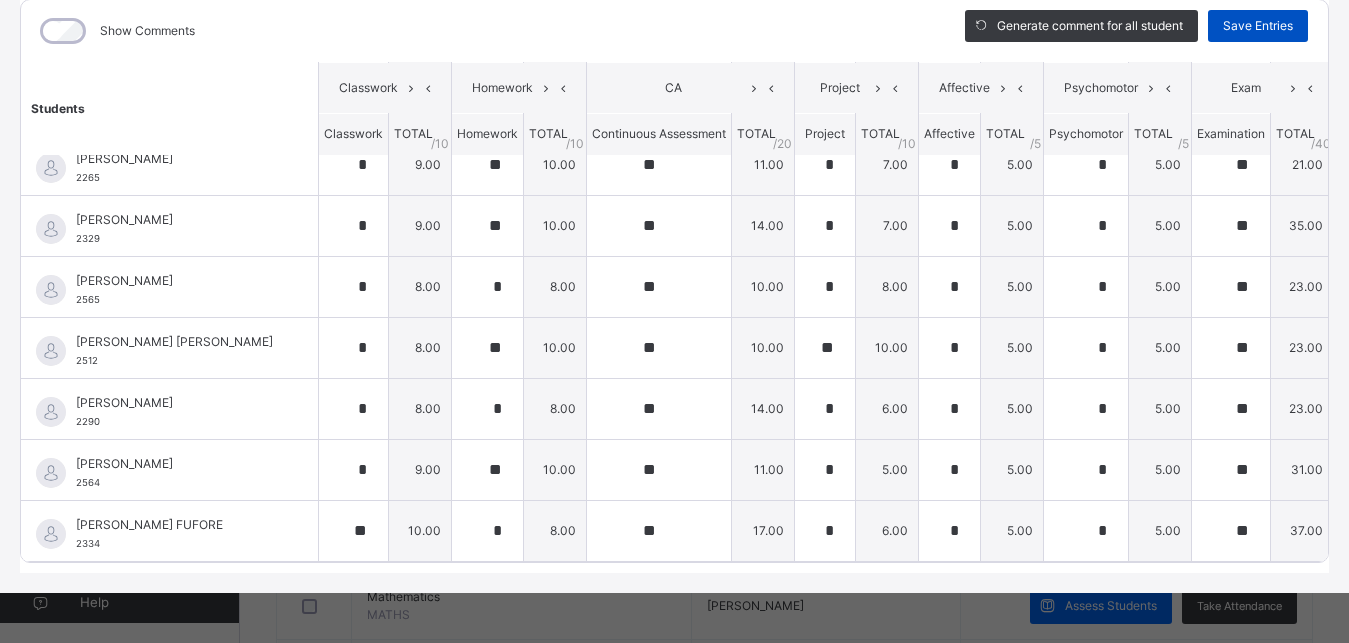 click on "Save Entries" at bounding box center [1258, 26] 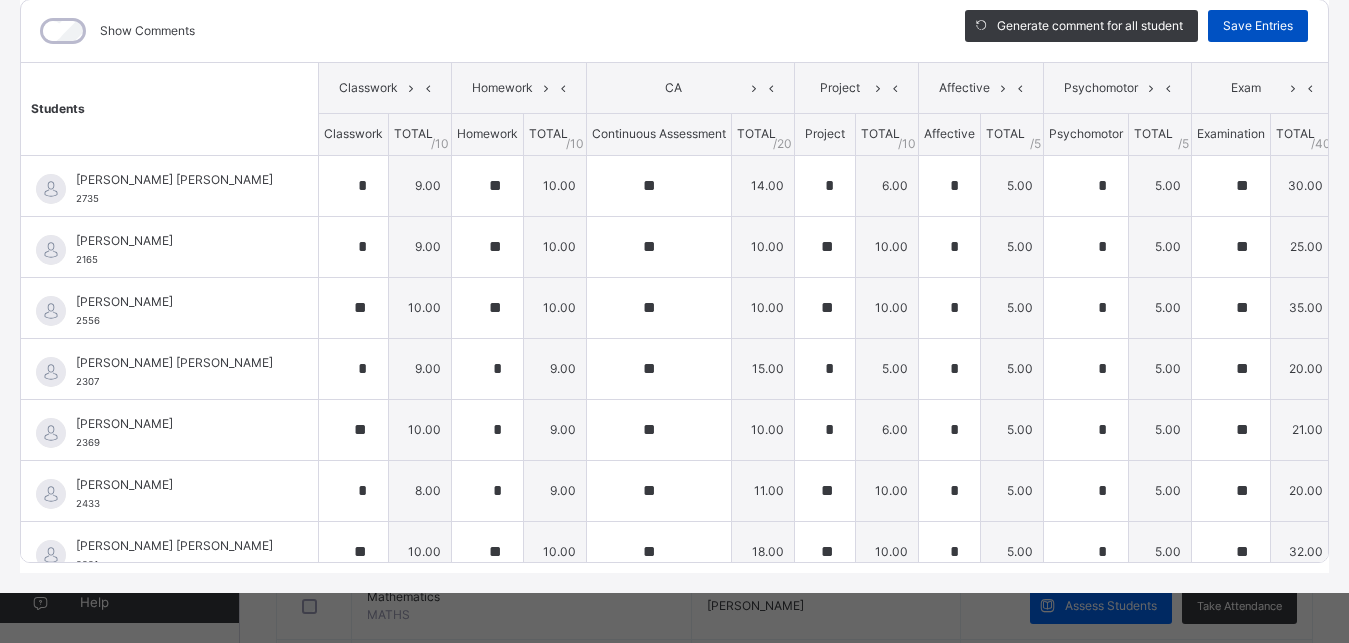 click on "Save Entries" at bounding box center [1258, 26] 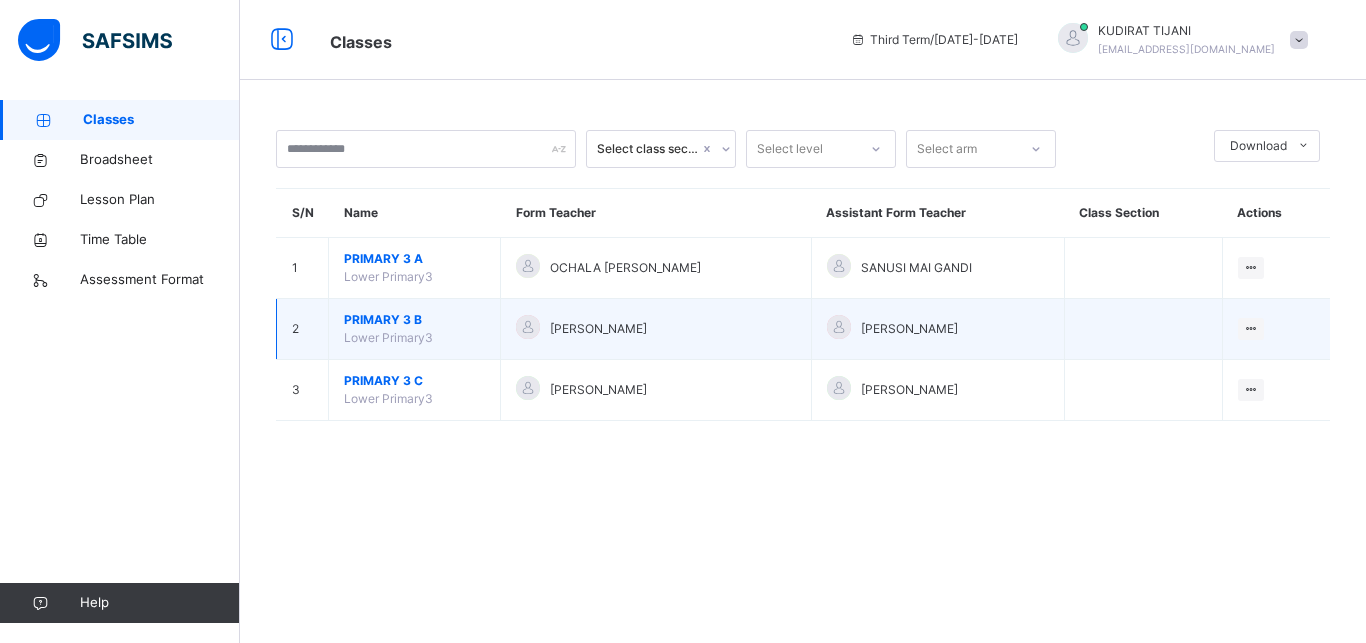 click on "PRIMARY 3   B" at bounding box center (414, 320) 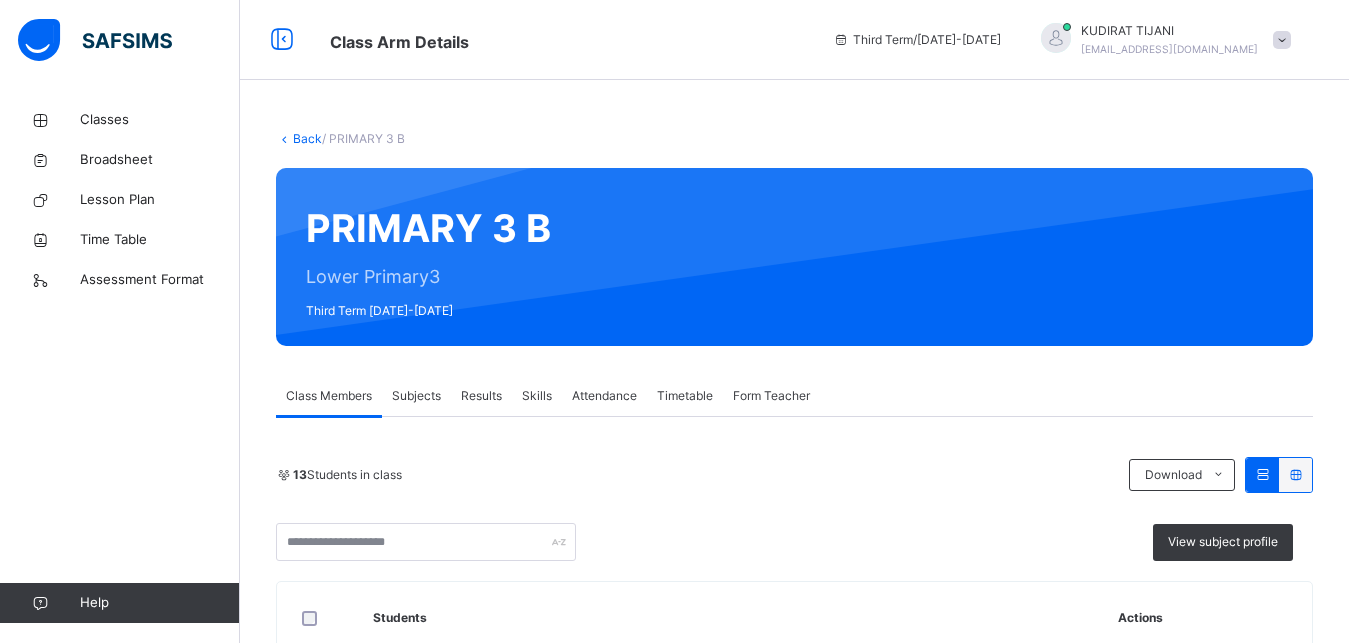 click on "Subjects" at bounding box center (416, 396) 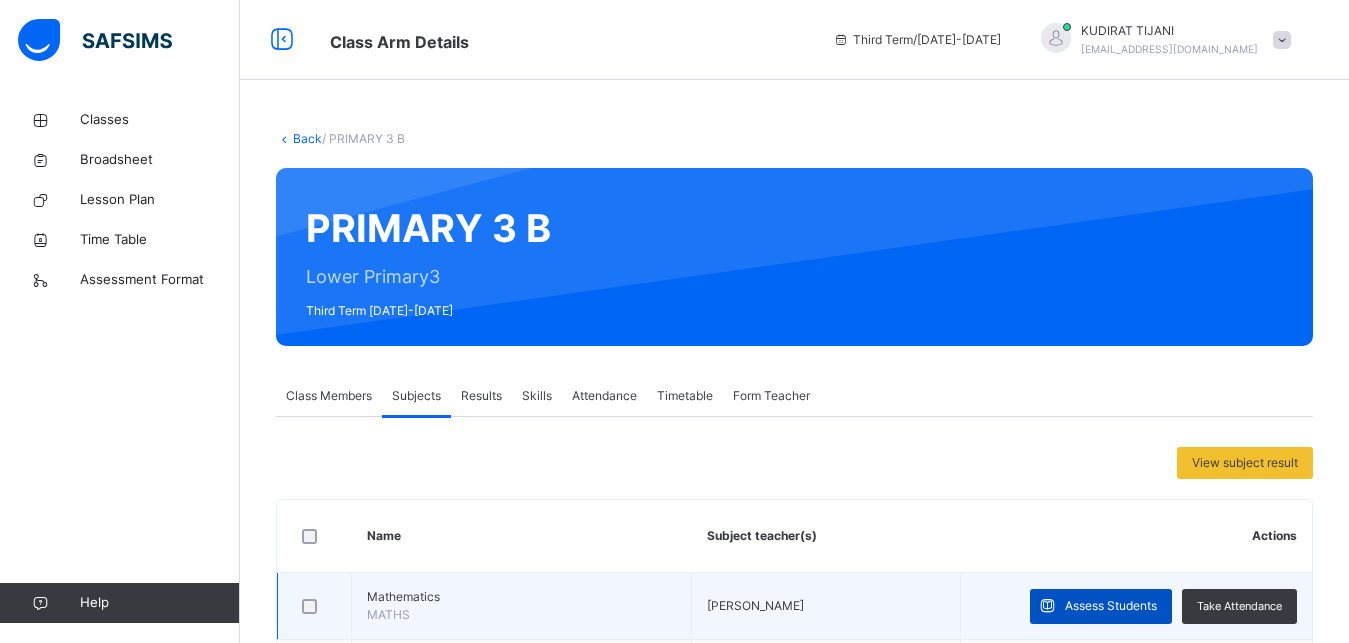 click on "Assess Students" at bounding box center [1111, 606] 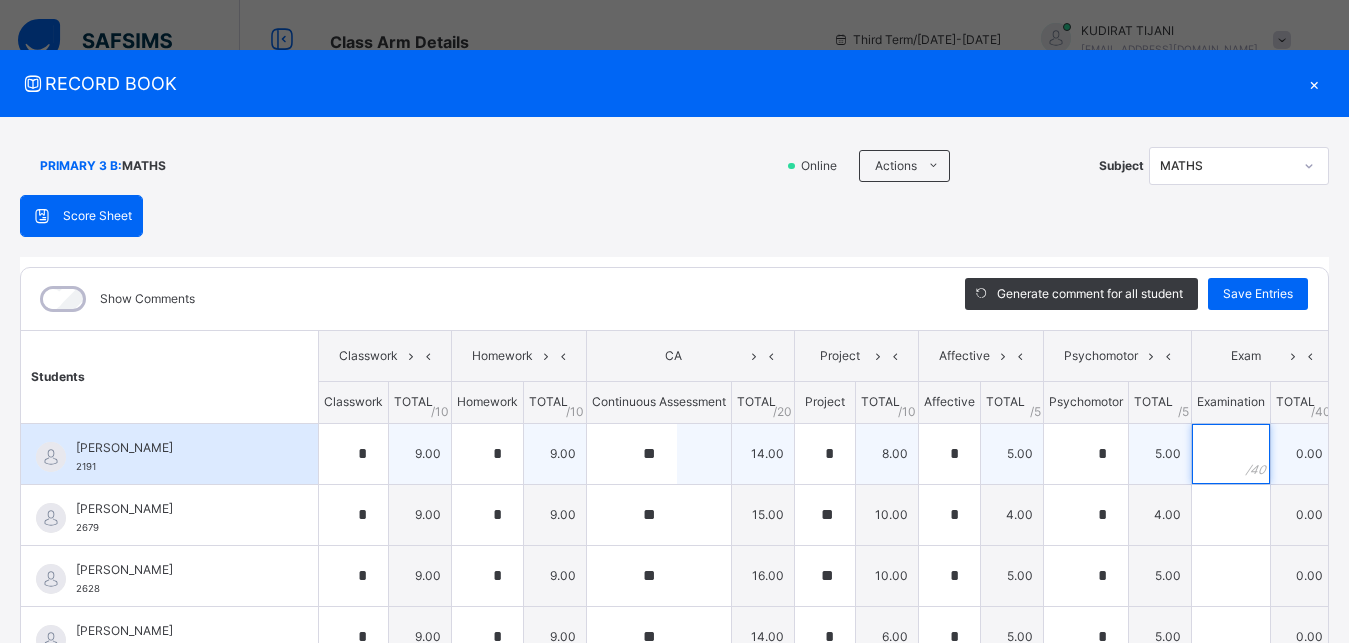 click at bounding box center (1231, 454) 